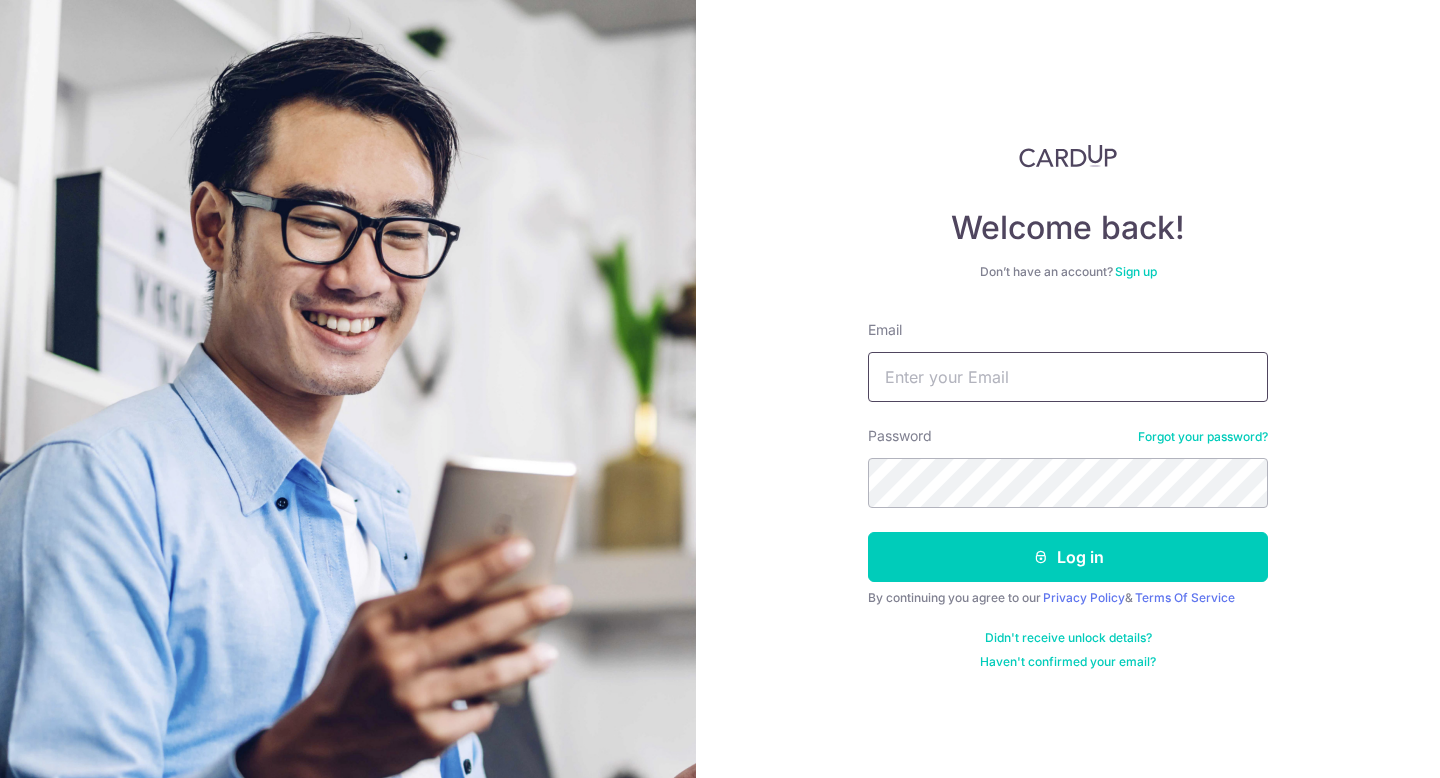 scroll, scrollTop: 0, scrollLeft: 0, axis: both 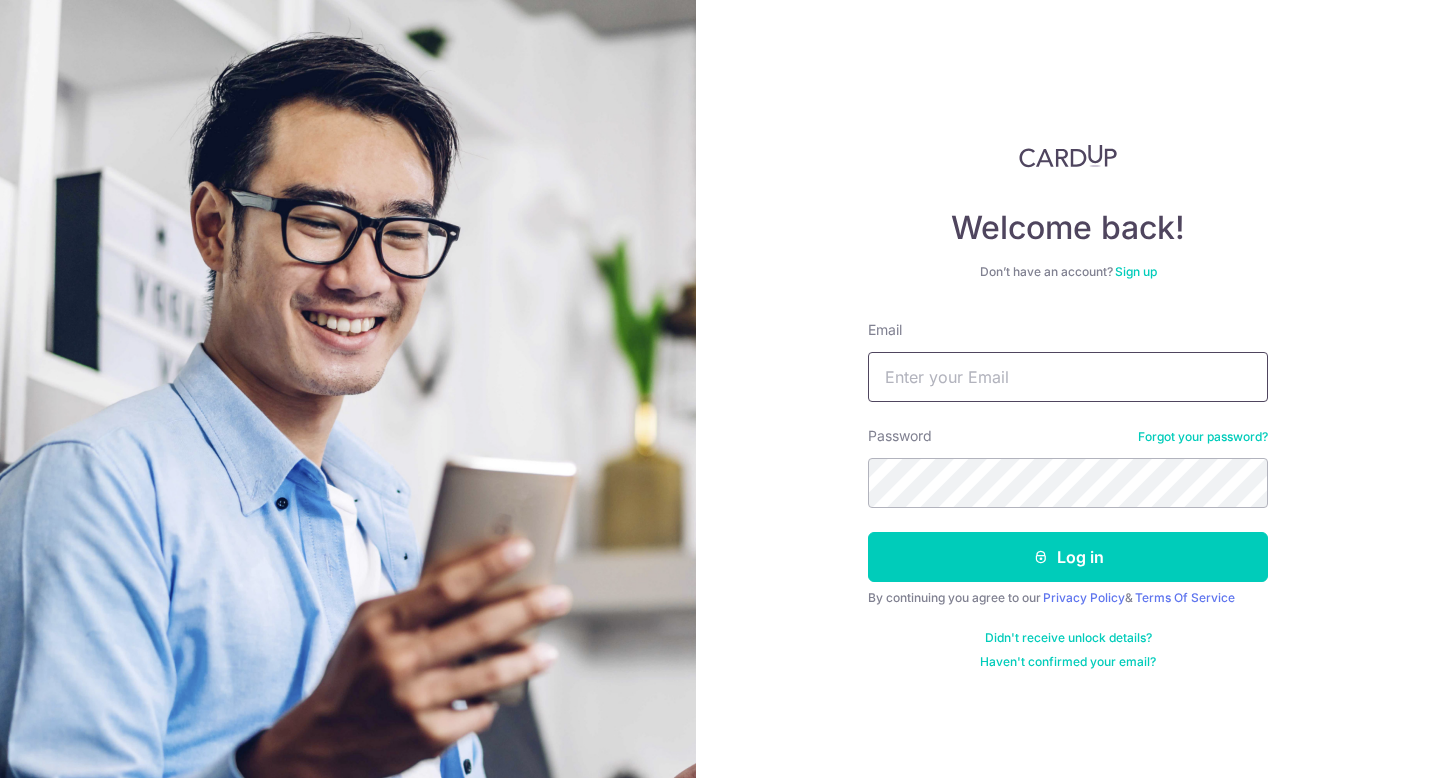 type on "benji.moreau@gmail.com" 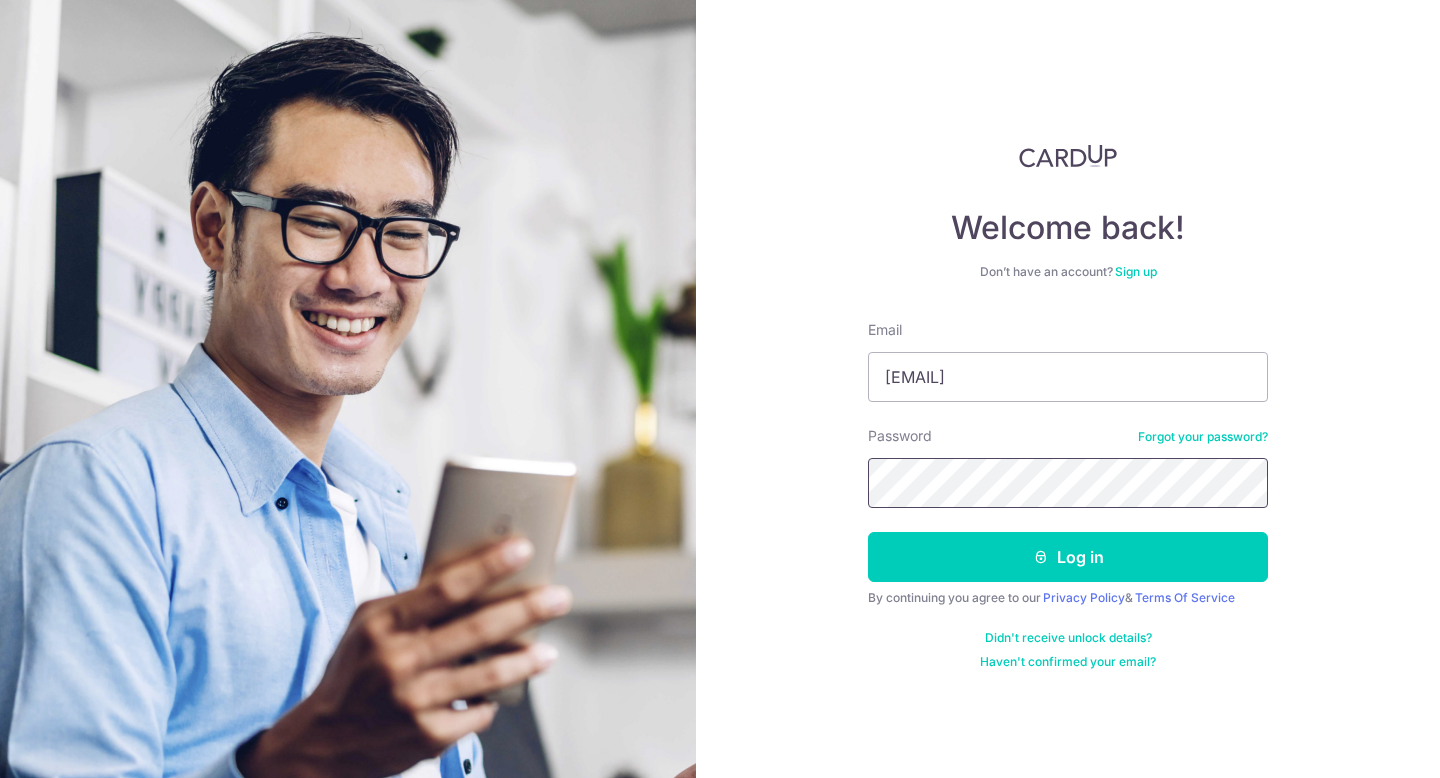 click at bounding box center [0, 778] 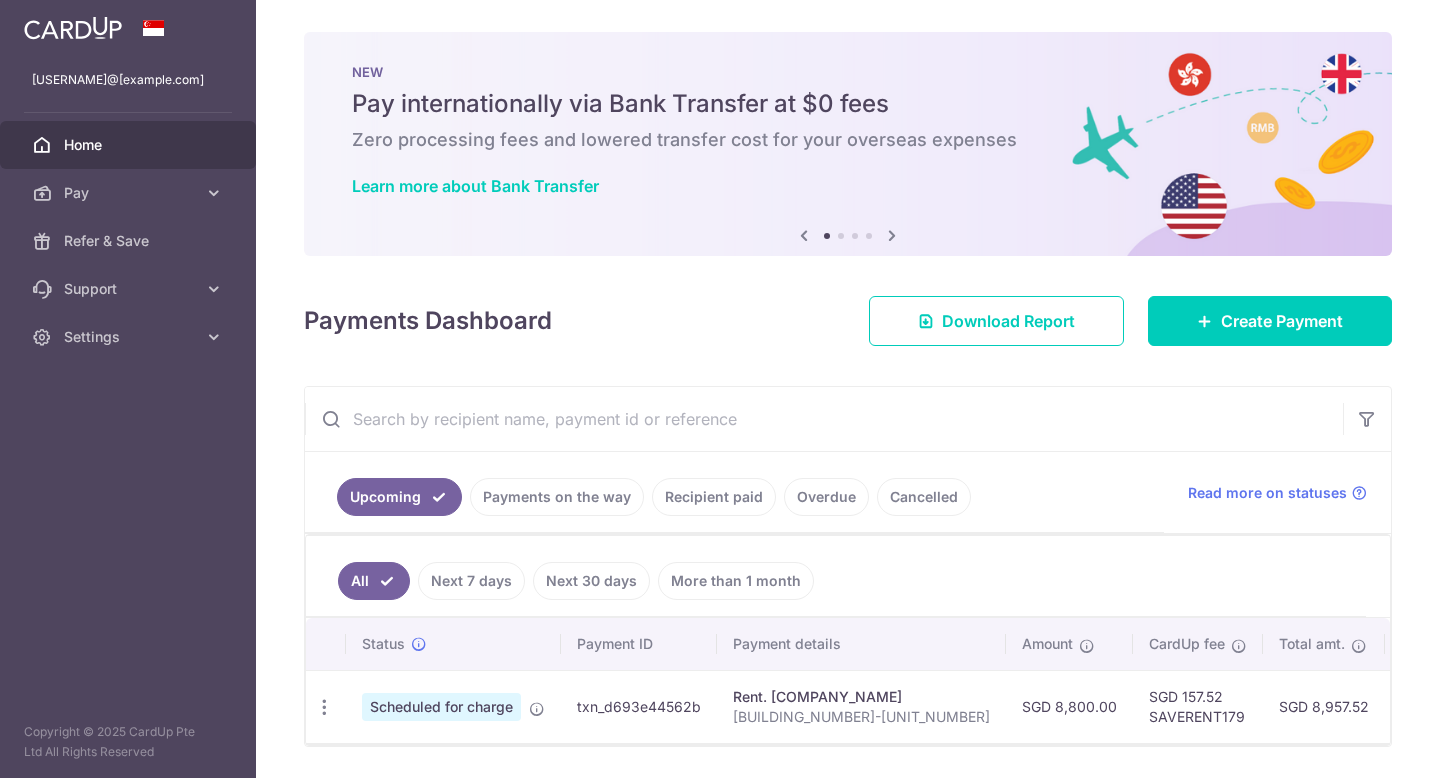 scroll, scrollTop: 0, scrollLeft: 0, axis: both 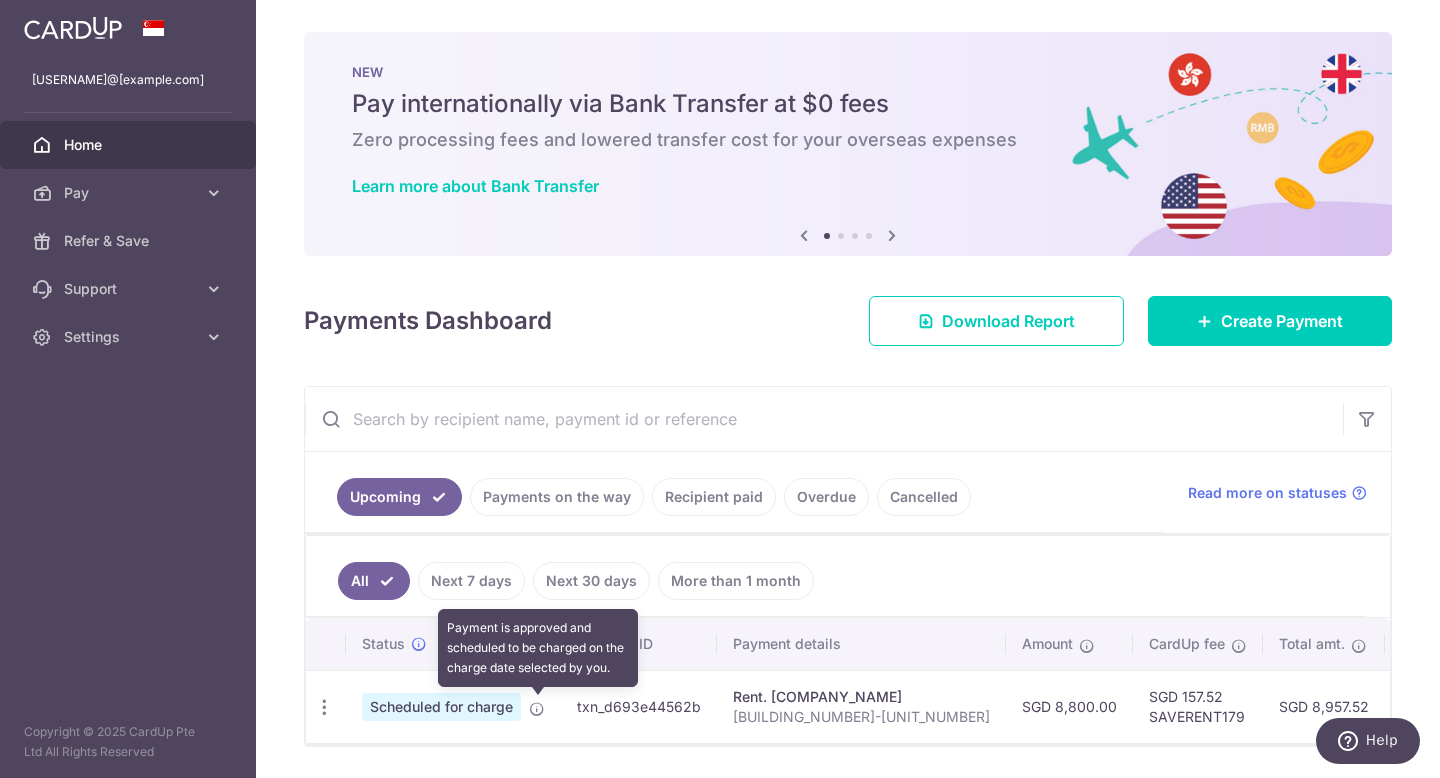 click at bounding box center (537, 709) 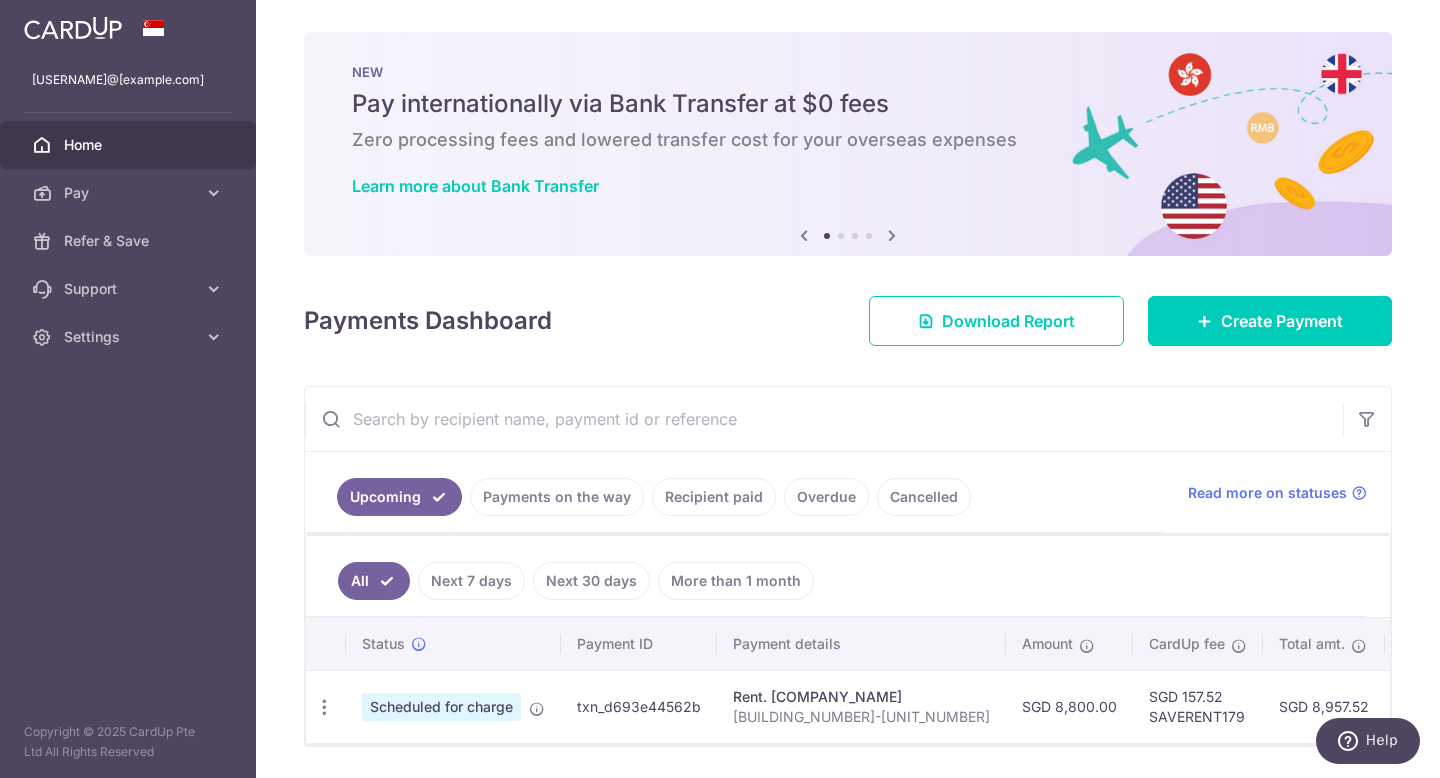 click on "Scheduled for charge" at bounding box center (441, 707) 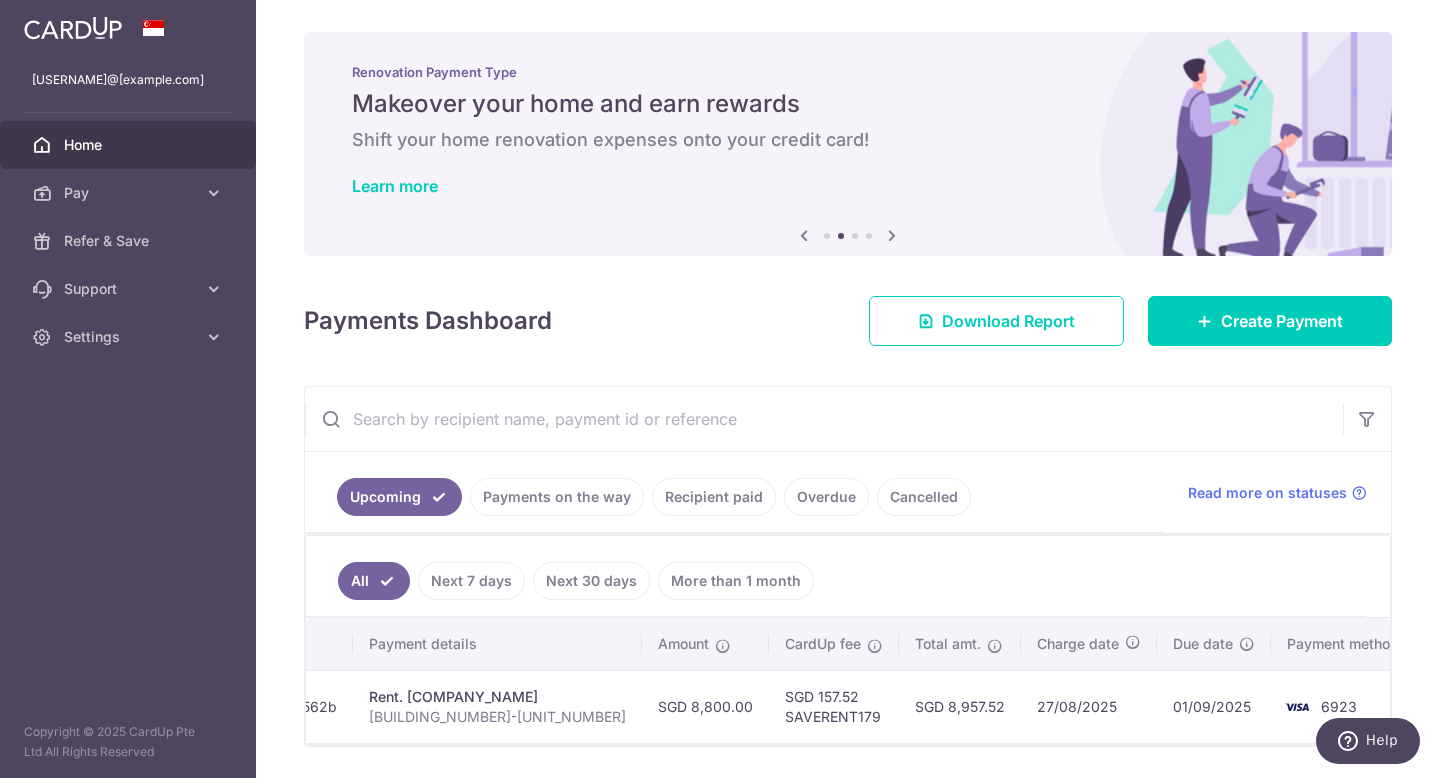 click on "Rent. Sin-Tai Investments PTE LTD" at bounding box center (497, 697) 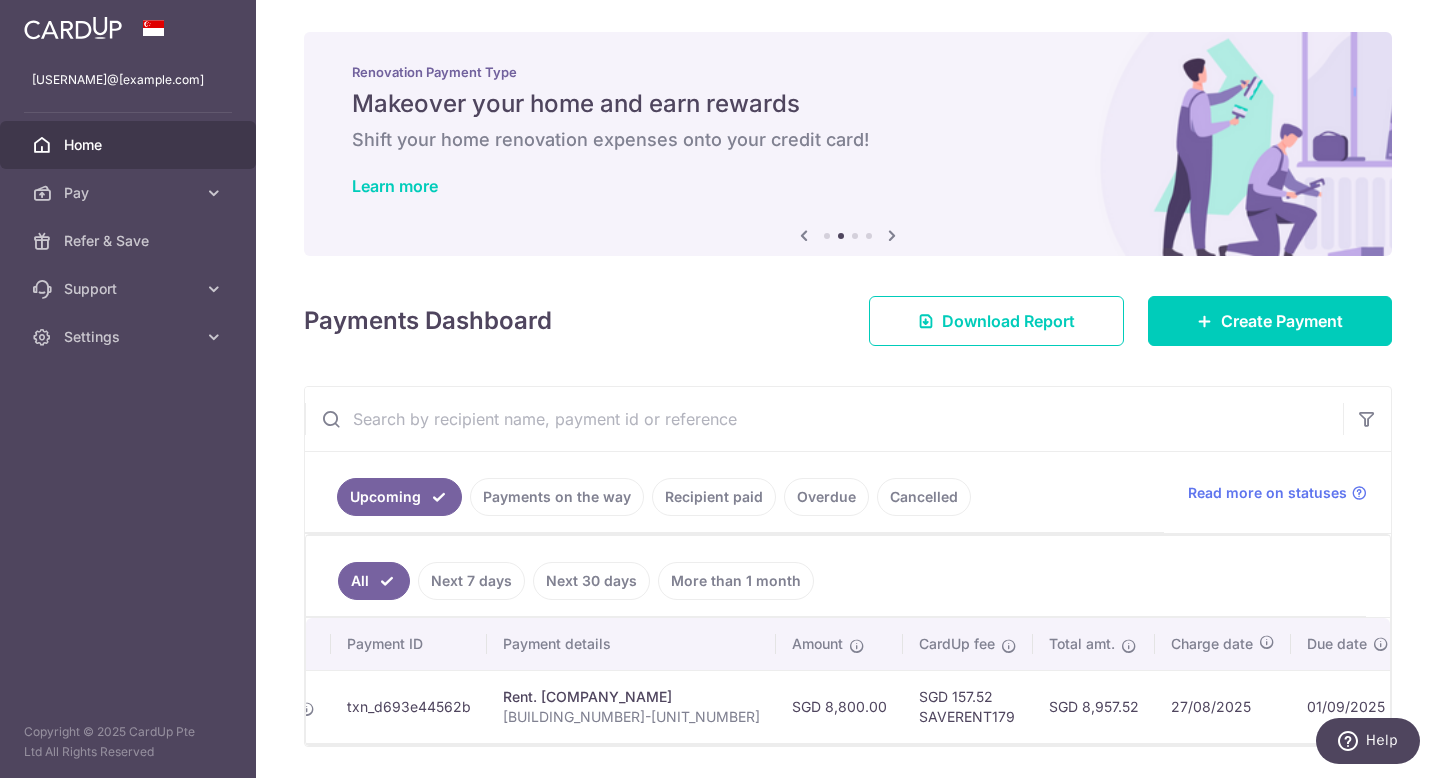 scroll, scrollTop: 0, scrollLeft: 0, axis: both 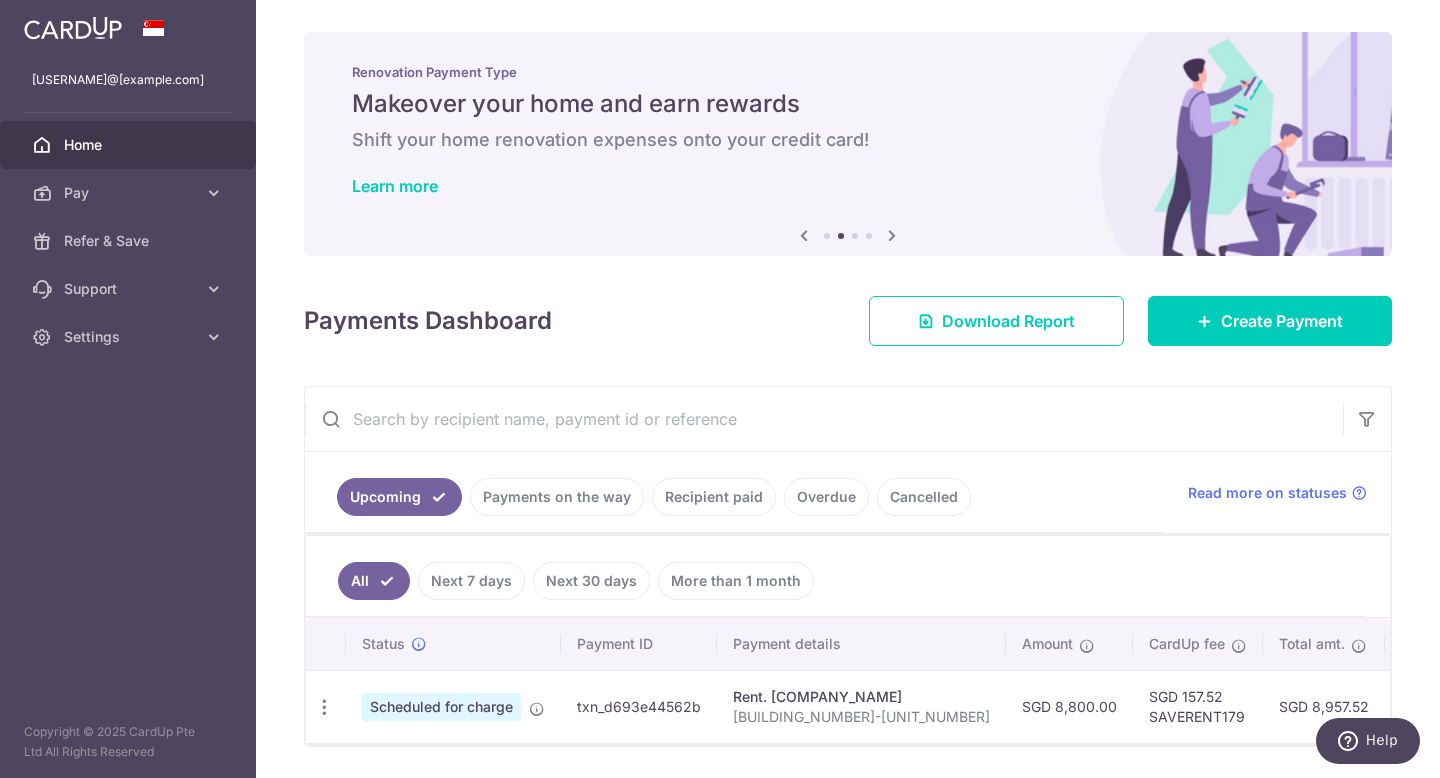 click on "Scheduled for charge" at bounding box center (441, 707) 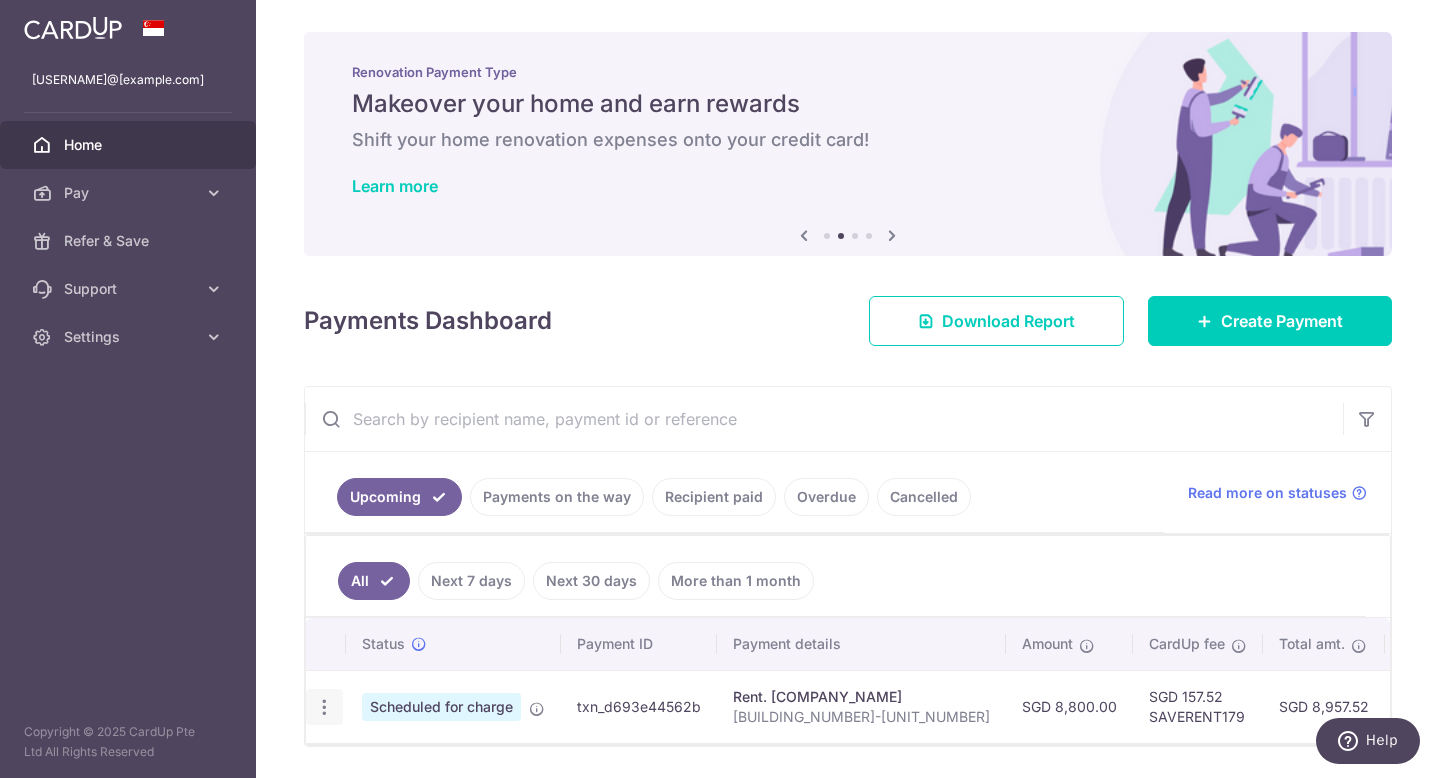 click at bounding box center [324, 707] 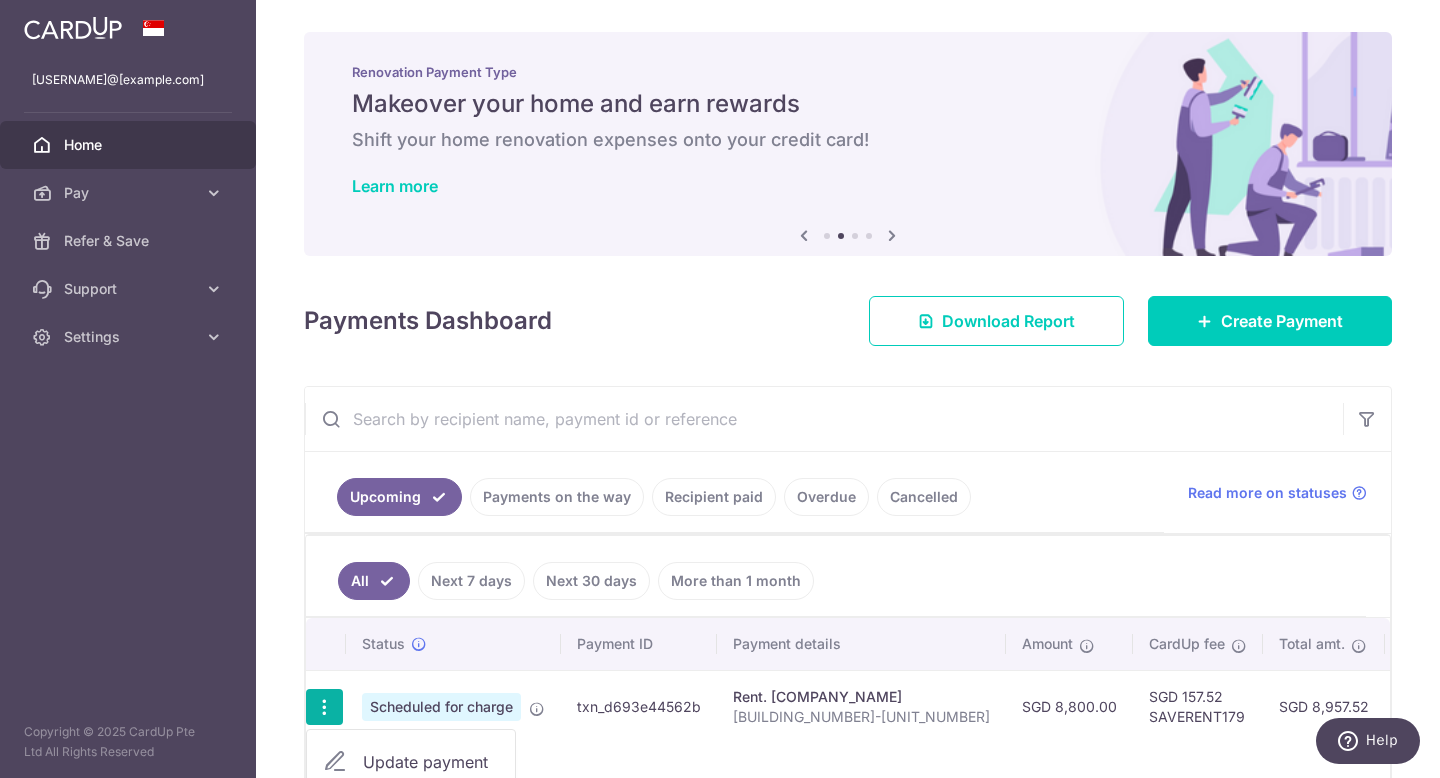 scroll, scrollTop: 177, scrollLeft: 0, axis: vertical 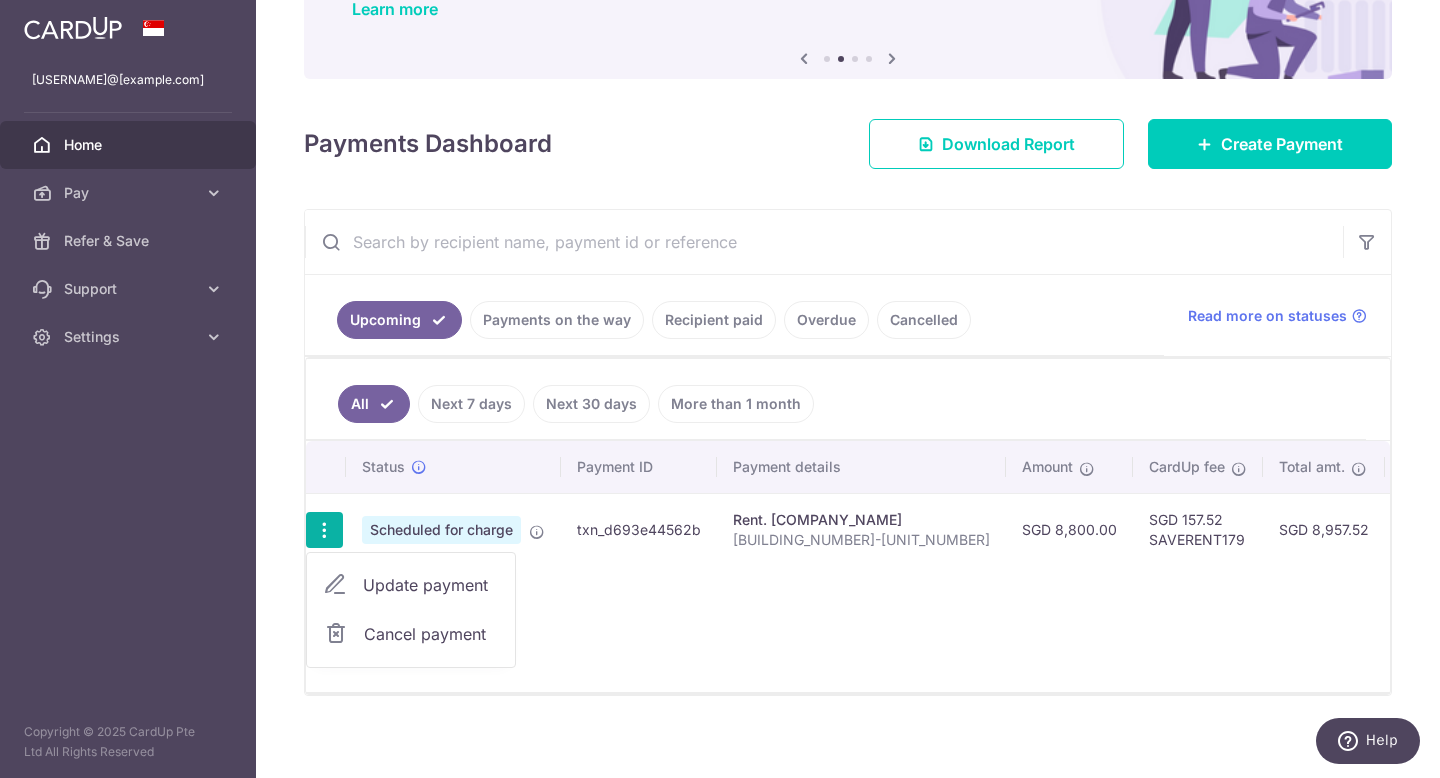 click on "Cancel payment" at bounding box center (431, 634) 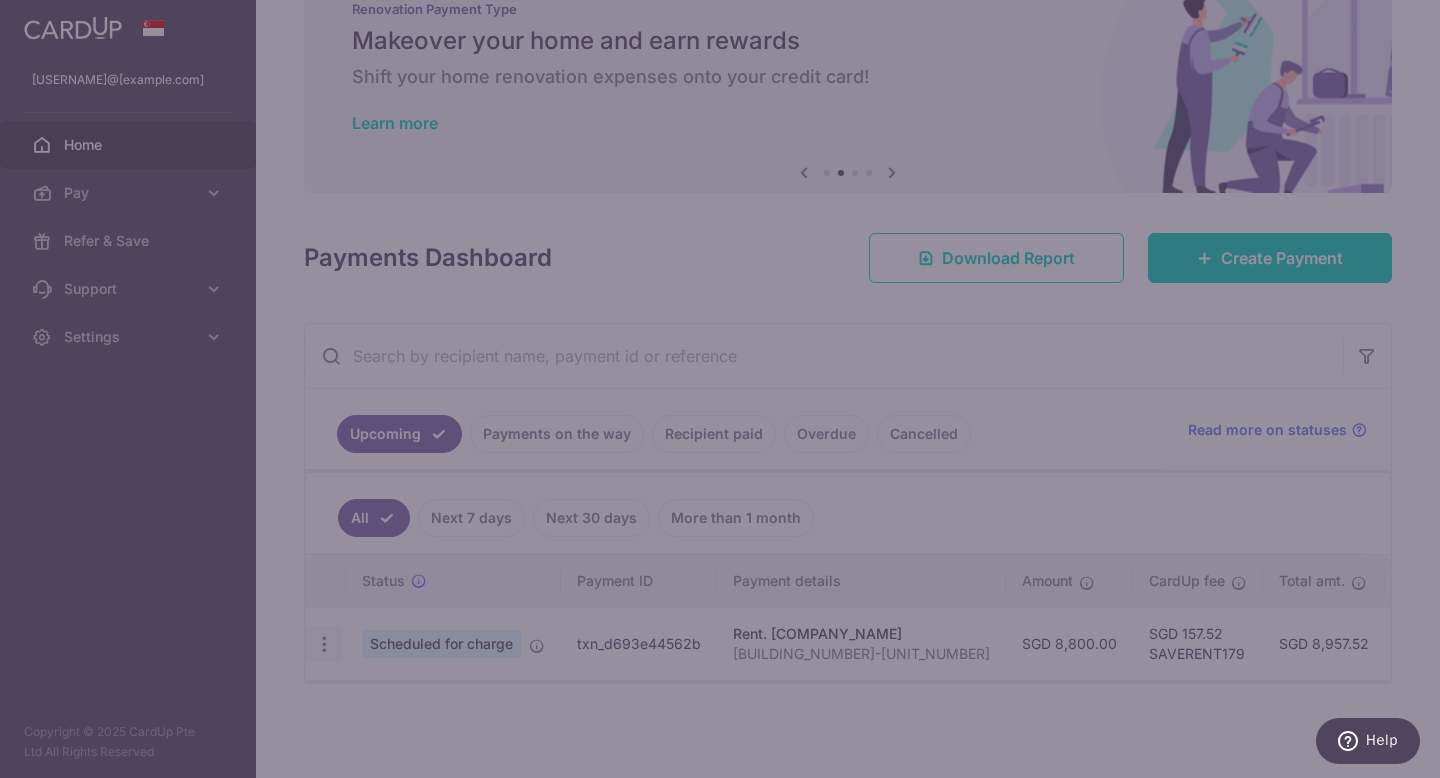 scroll, scrollTop: 63, scrollLeft: 0, axis: vertical 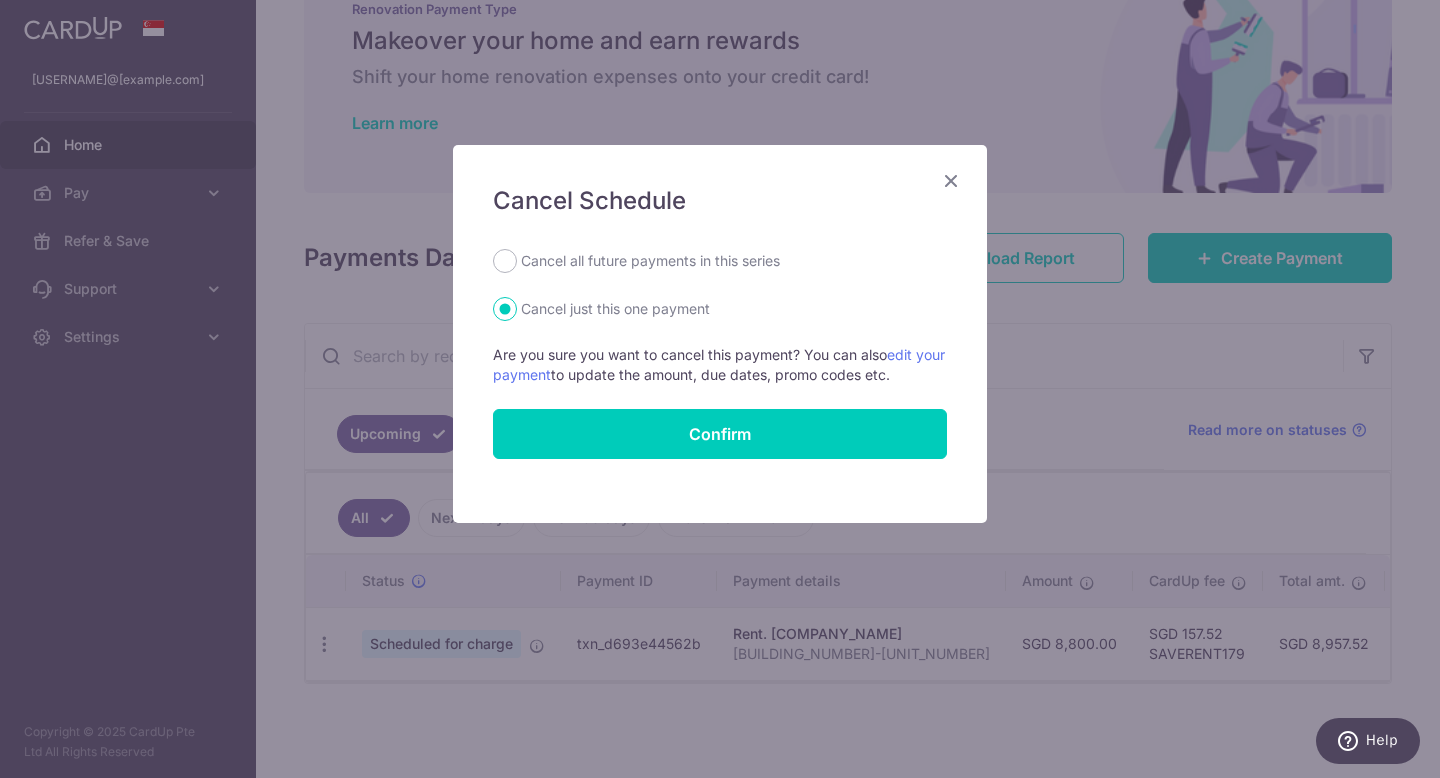 click on "Cancel all future payments in this series" at bounding box center [650, 261] 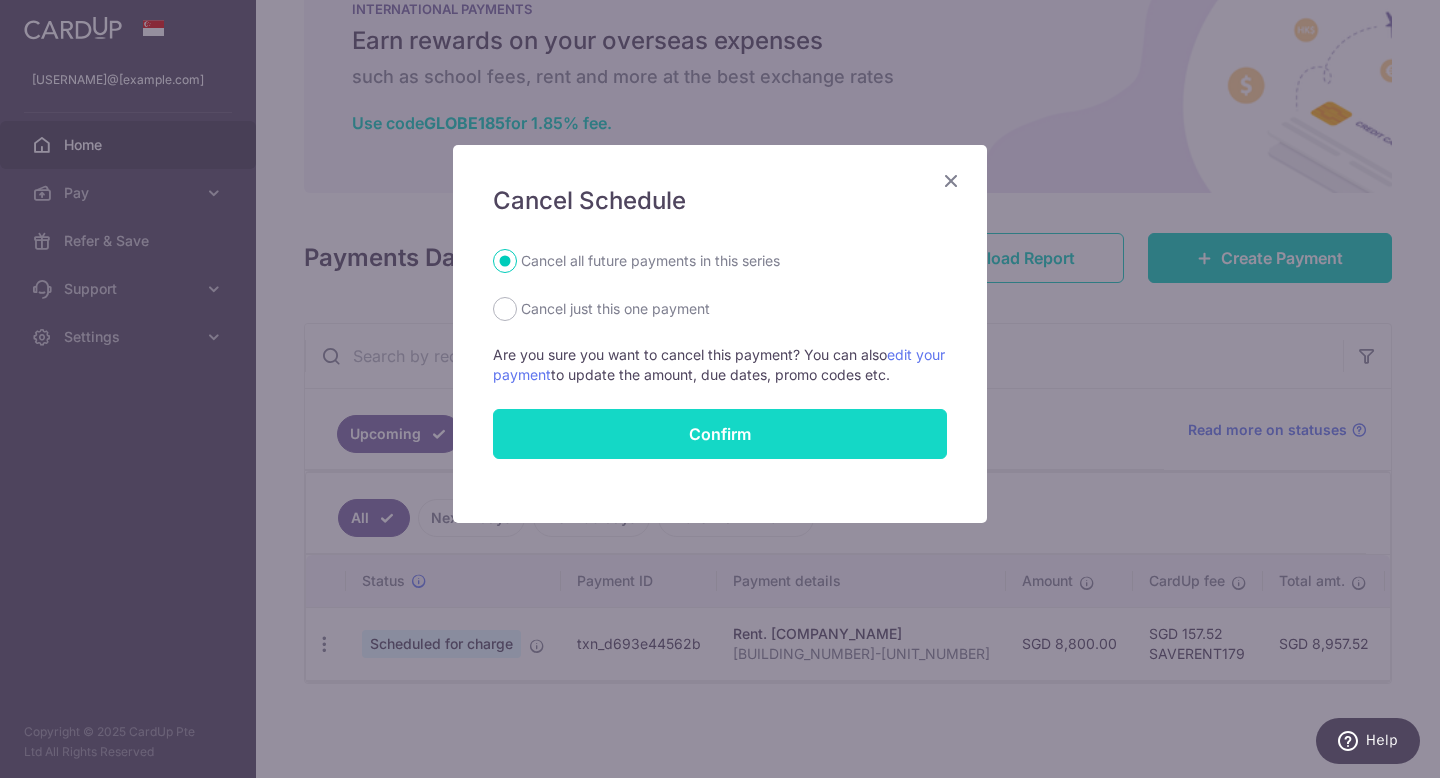 click on "Confirm" at bounding box center [720, 434] 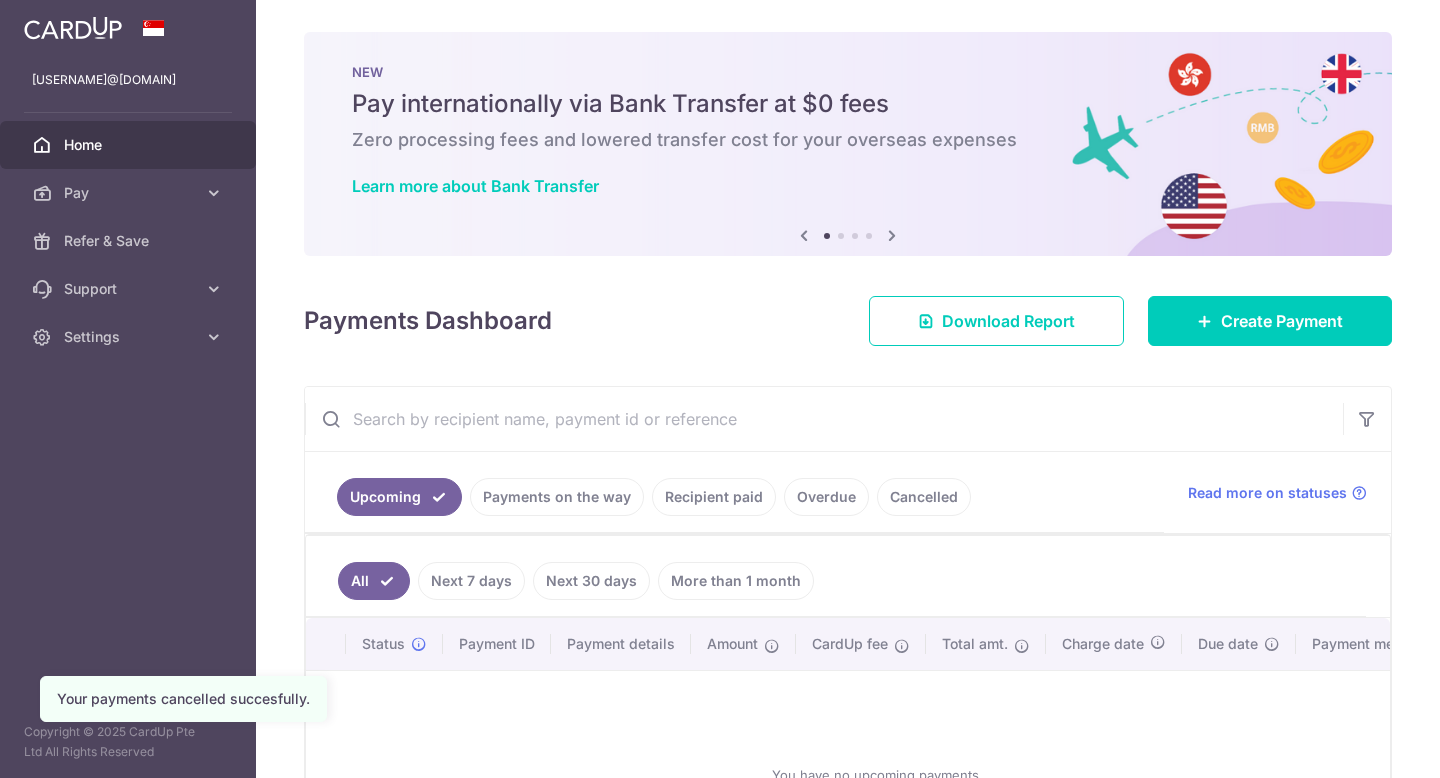 scroll, scrollTop: 0, scrollLeft: 0, axis: both 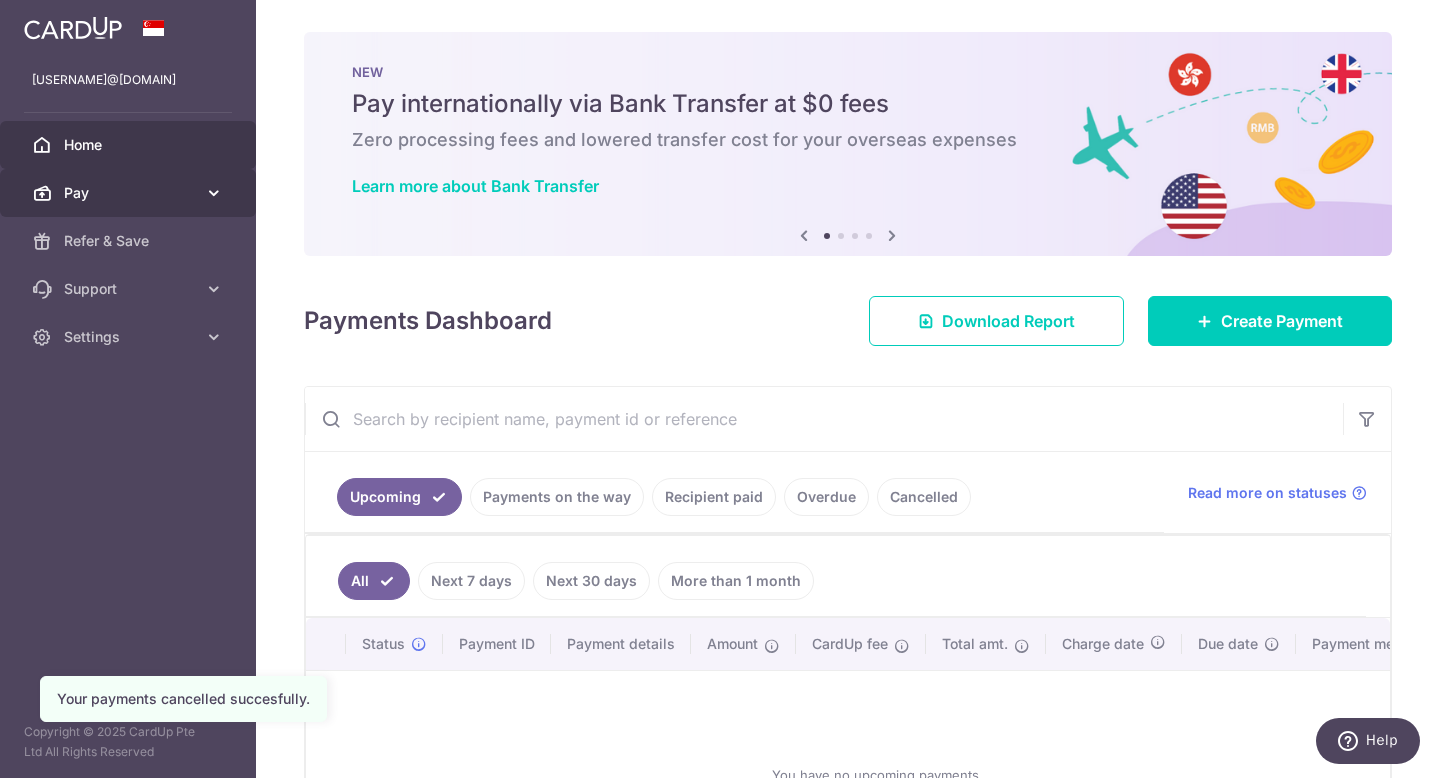 click on "Pay" at bounding box center [128, 193] 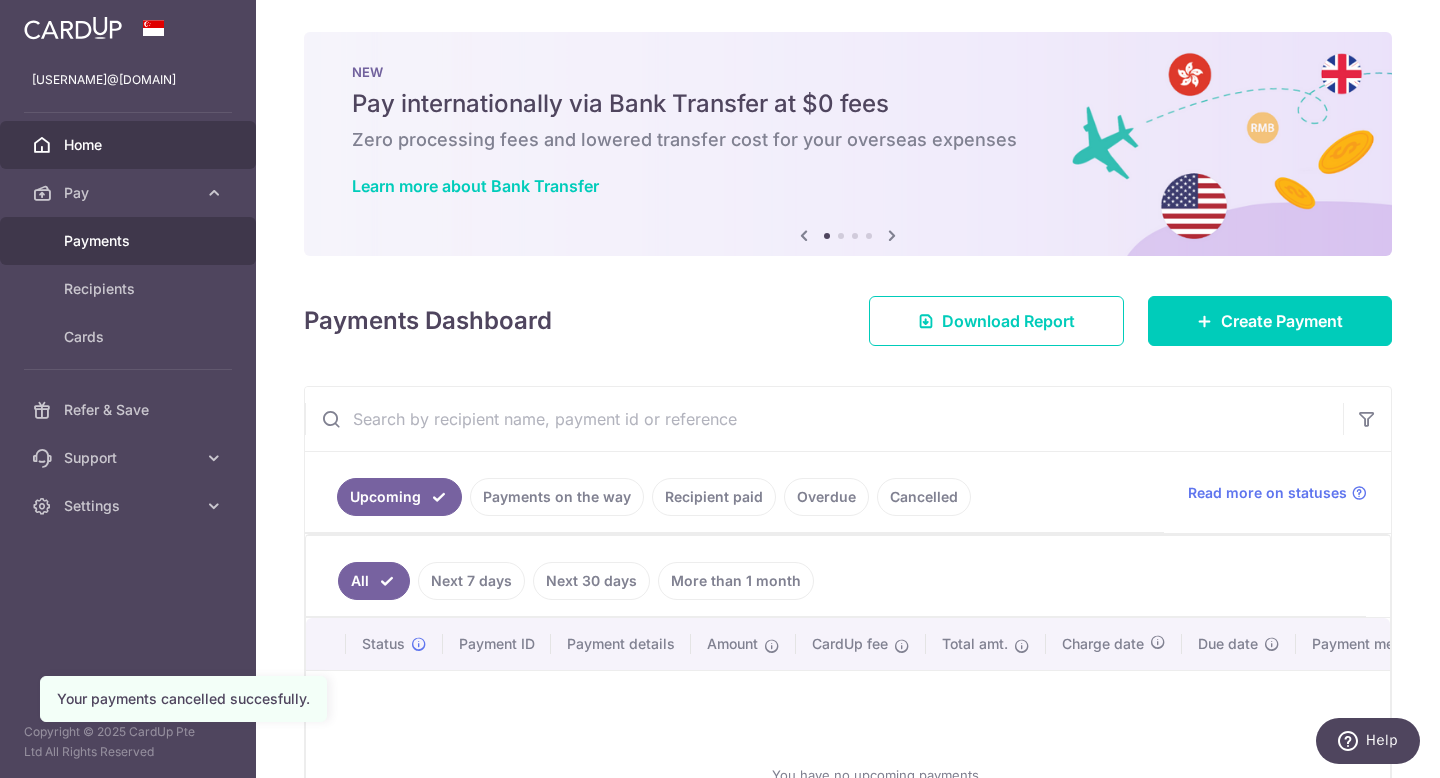 click on "Payments" at bounding box center [130, 241] 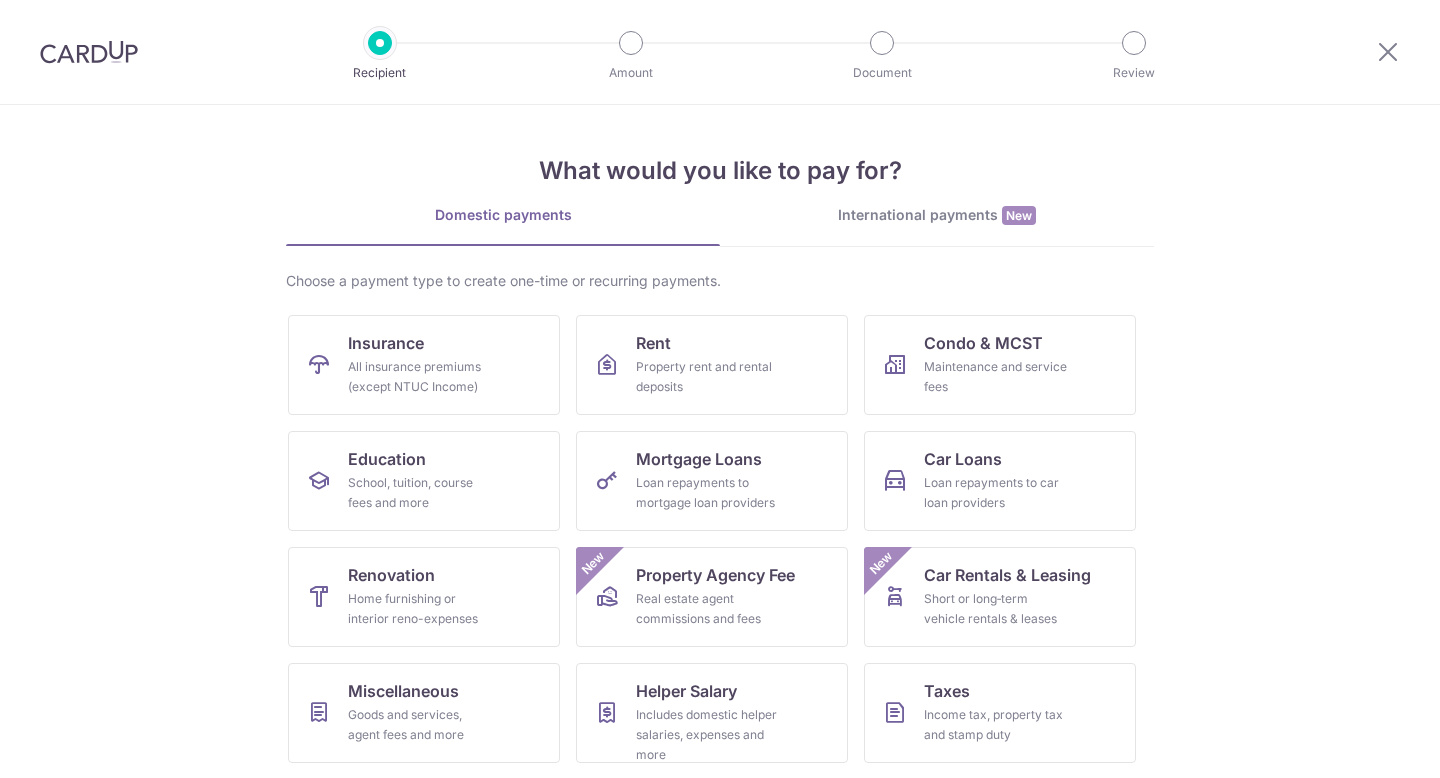 scroll, scrollTop: 0, scrollLeft: 0, axis: both 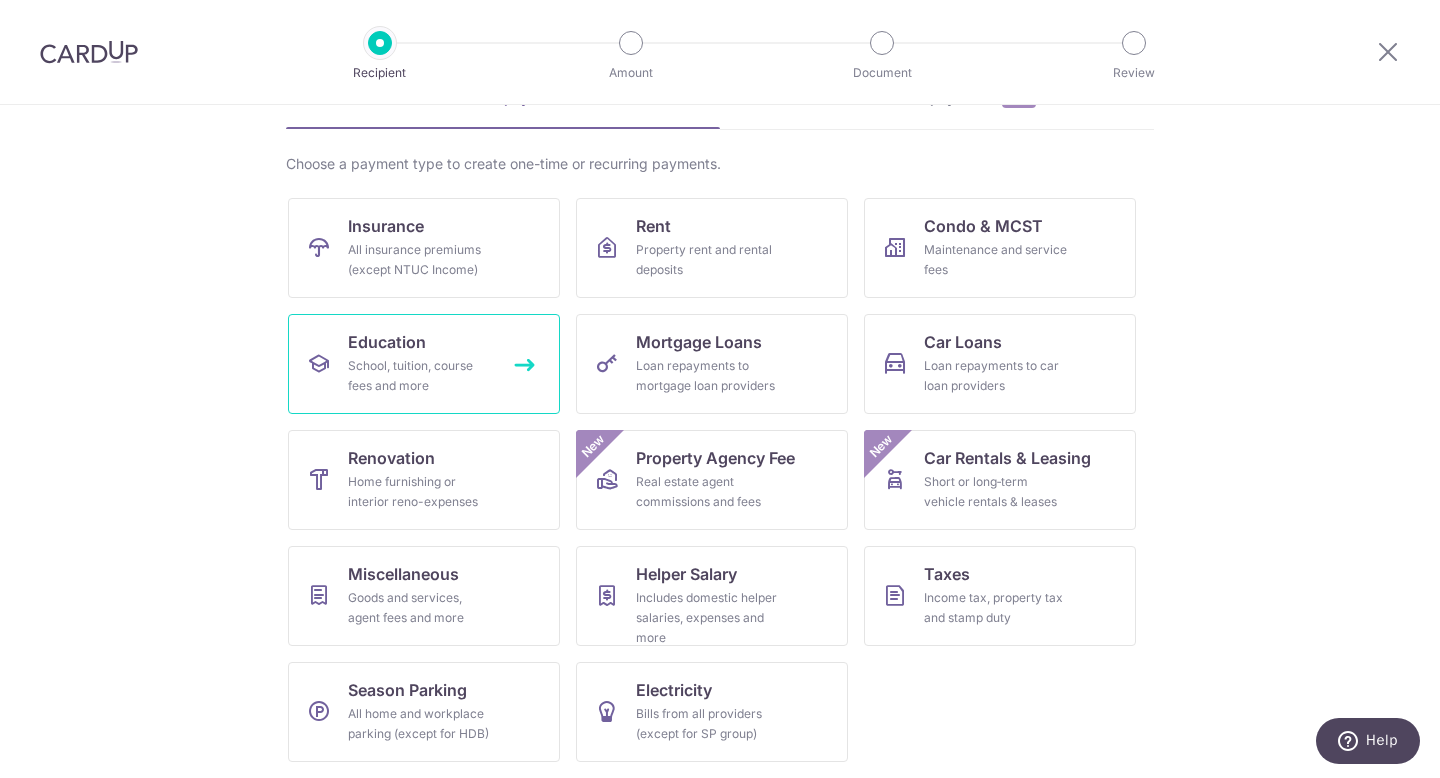 click on "School, tuition, course fees and more" at bounding box center [420, 376] 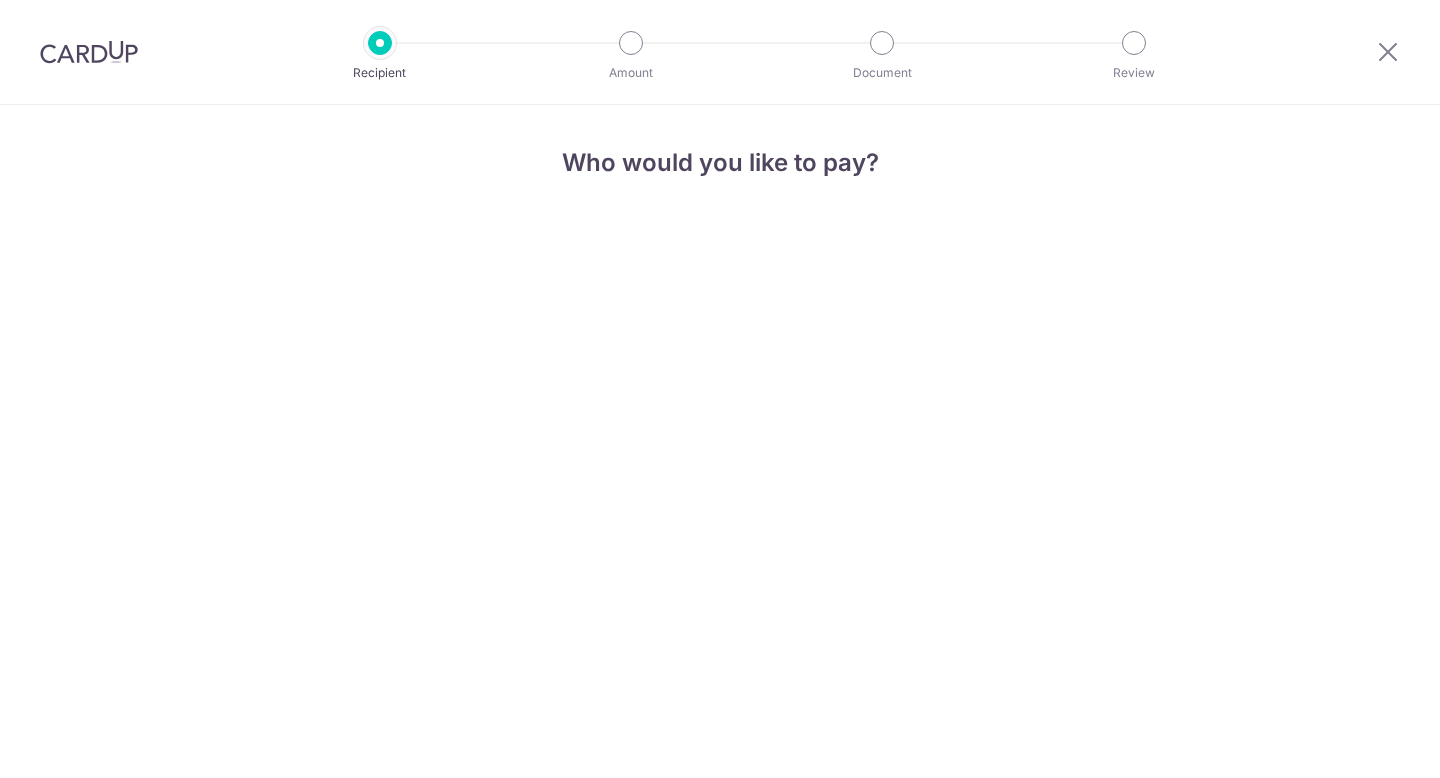 scroll, scrollTop: 0, scrollLeft: 0, axis: both 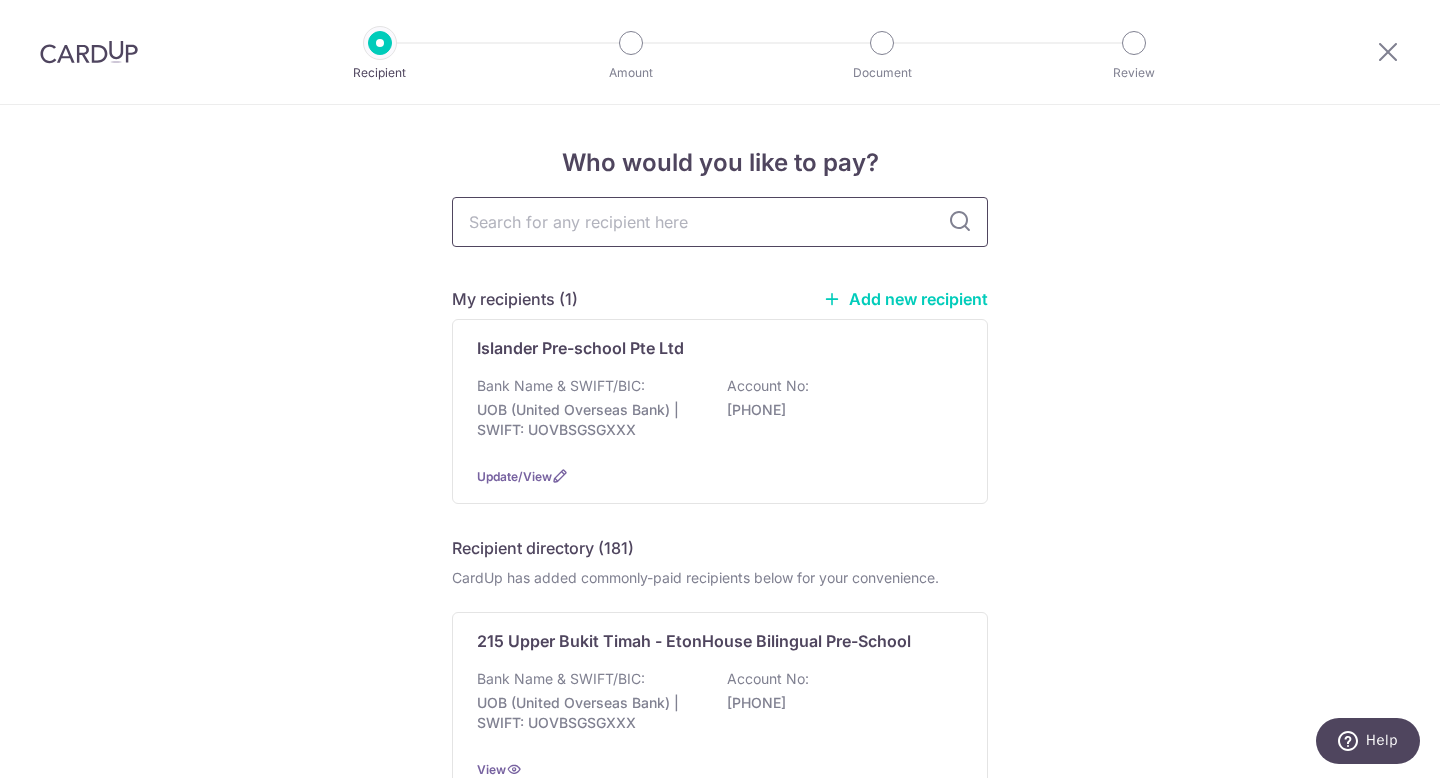 click at bounding box center [720, 222] 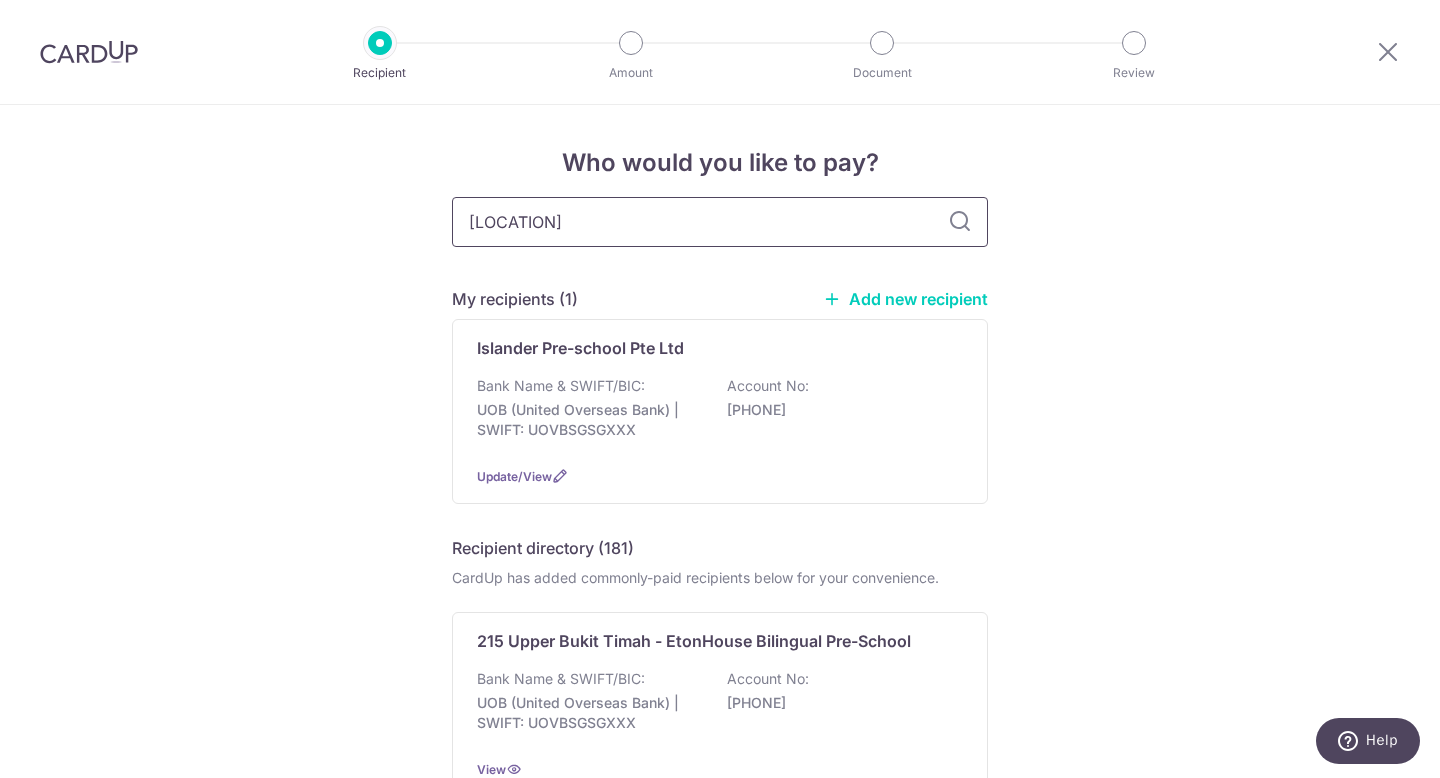 type on "[LOCATION]" 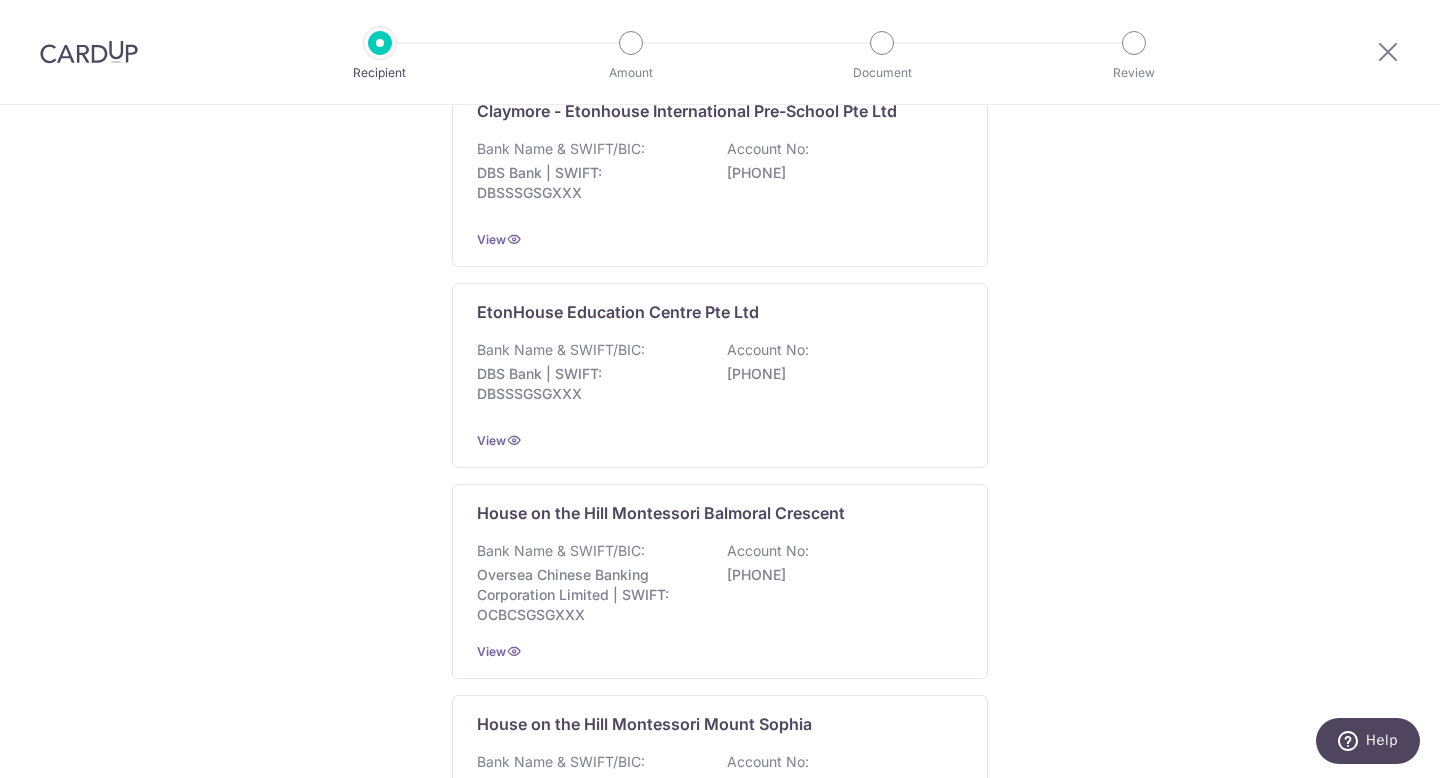 scroll, scrollTop: 1066, scrollLeft: 0, axis: vertical 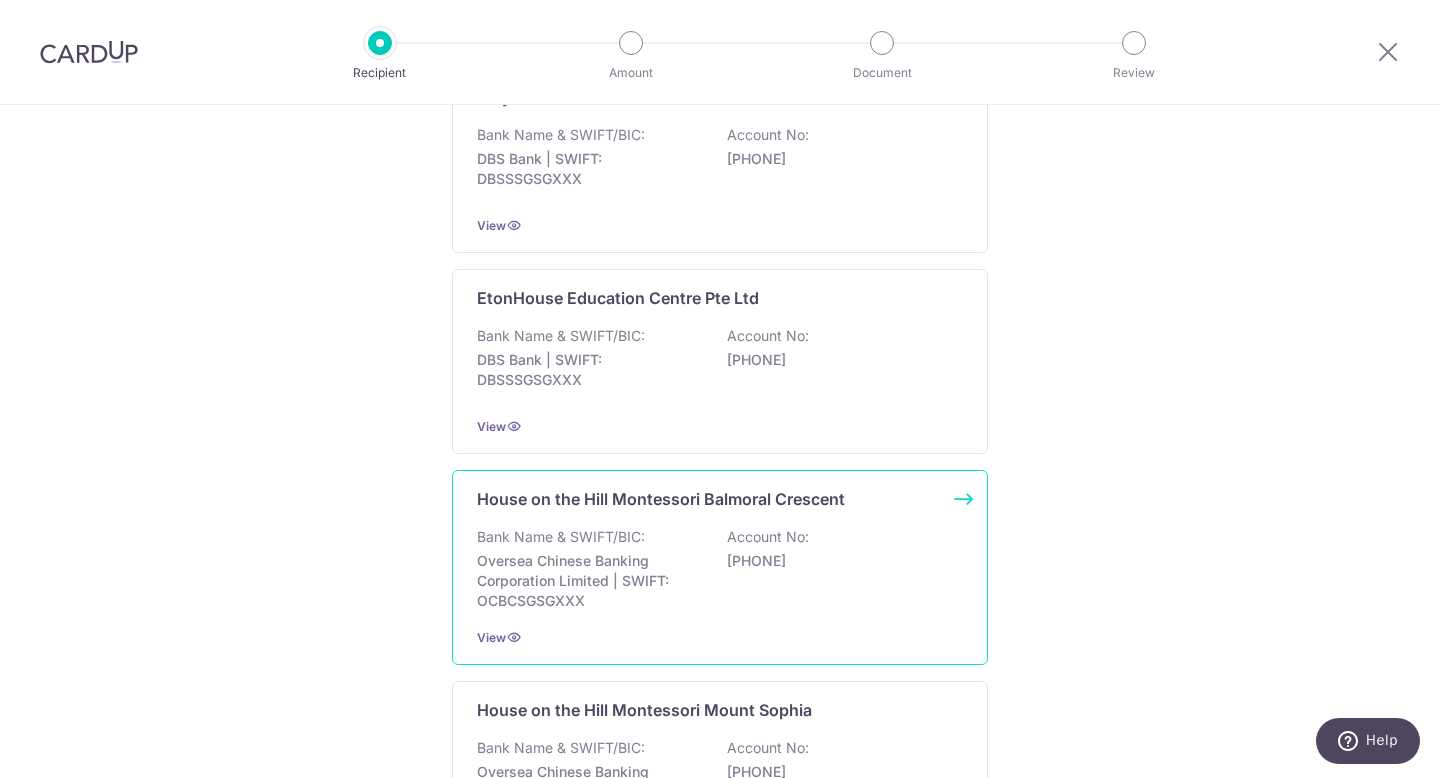 click on "Oversea Chinese Banking Corporation Limited | SWIFT: OCBCSGSGXXX" at bounding box center [589, 581] 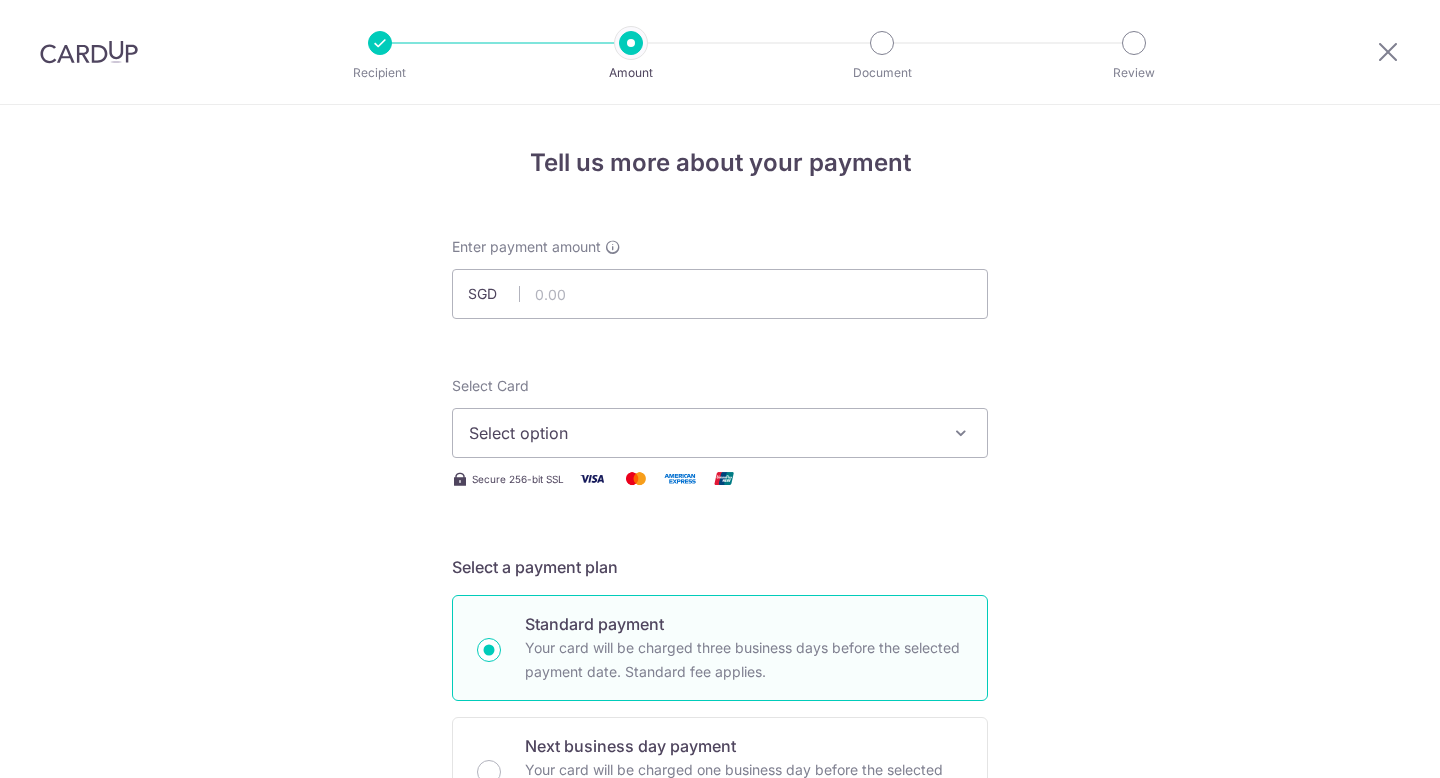scroll, scrollTop: 0, scrollLeft: 0, axis: both 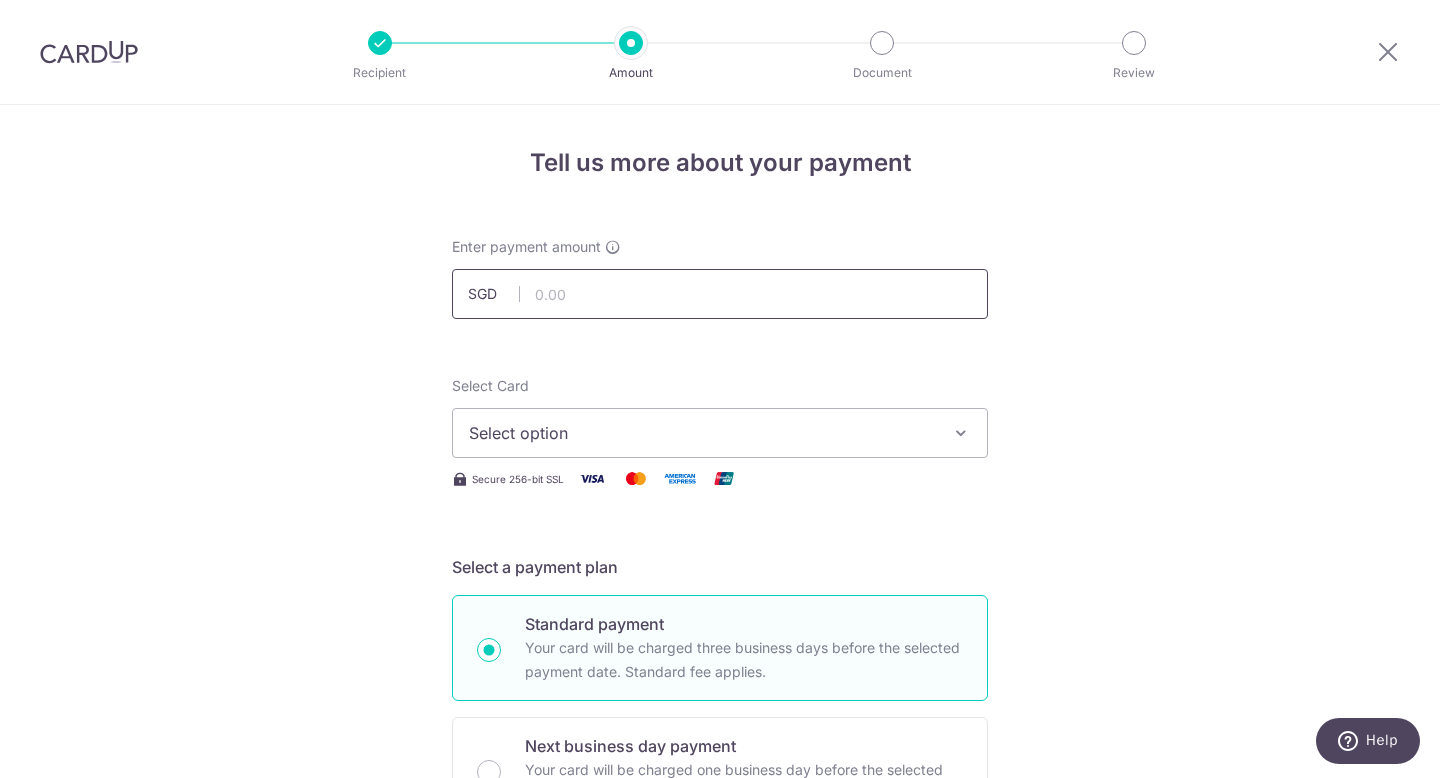 click at bounding box center [720, 294] 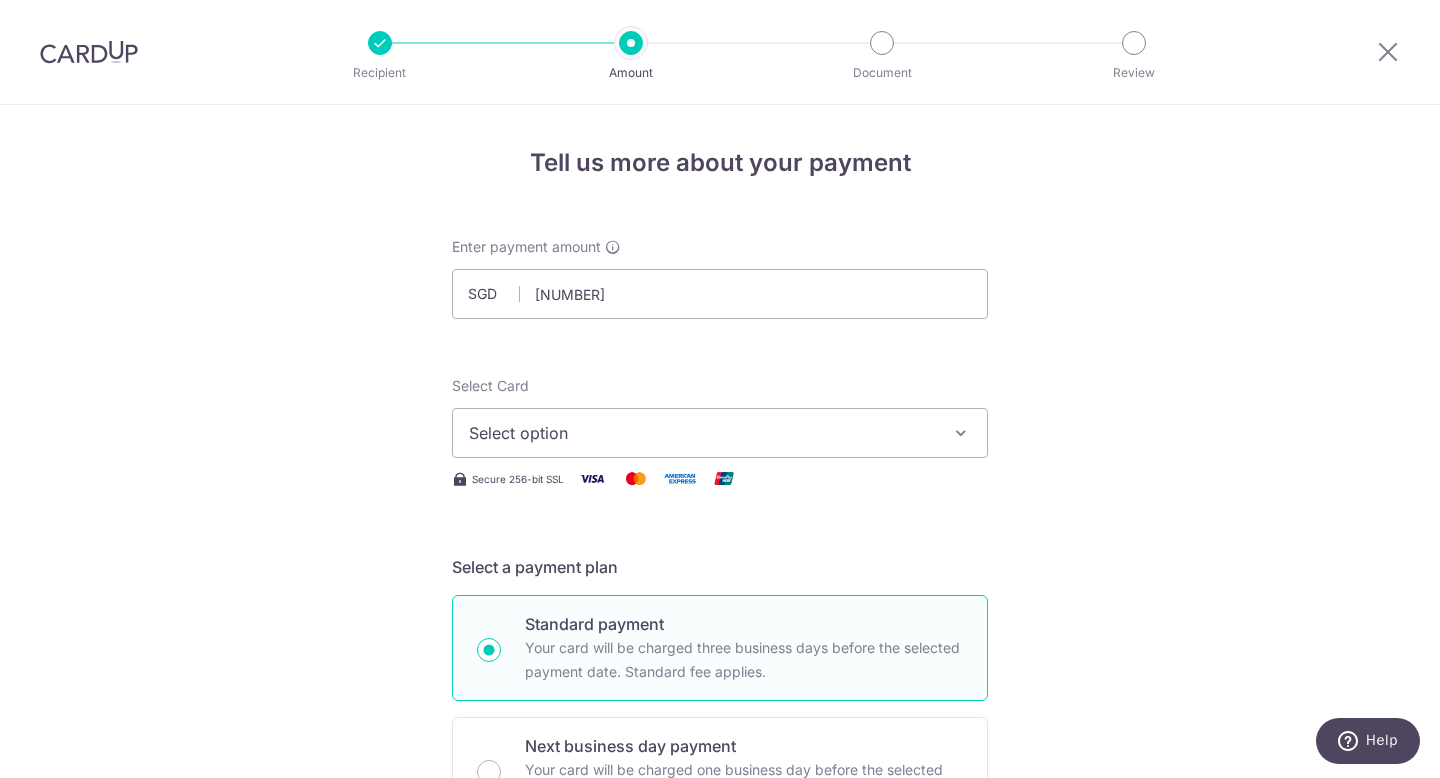 type on "3,647.68" 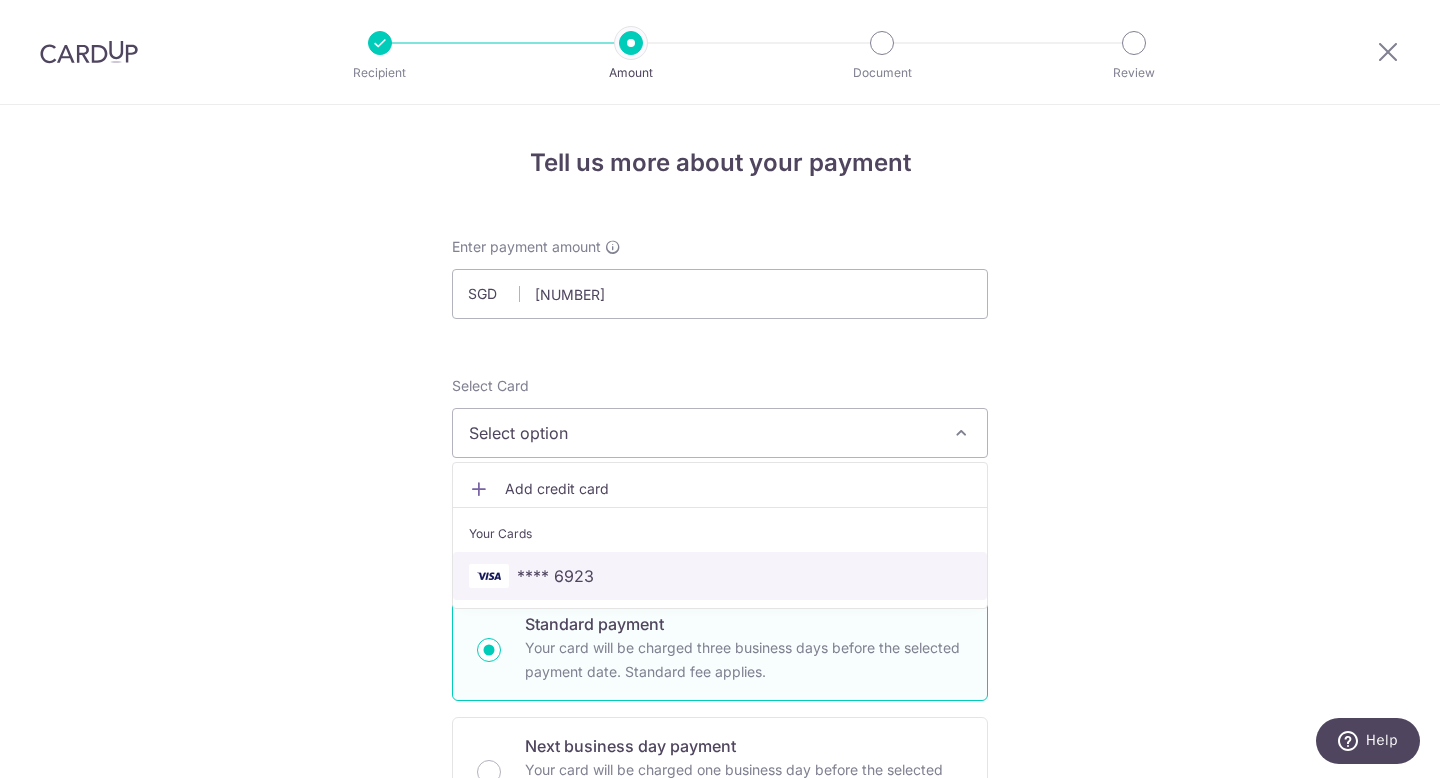 click on "**** 6923" at bounding box center [555, 576] 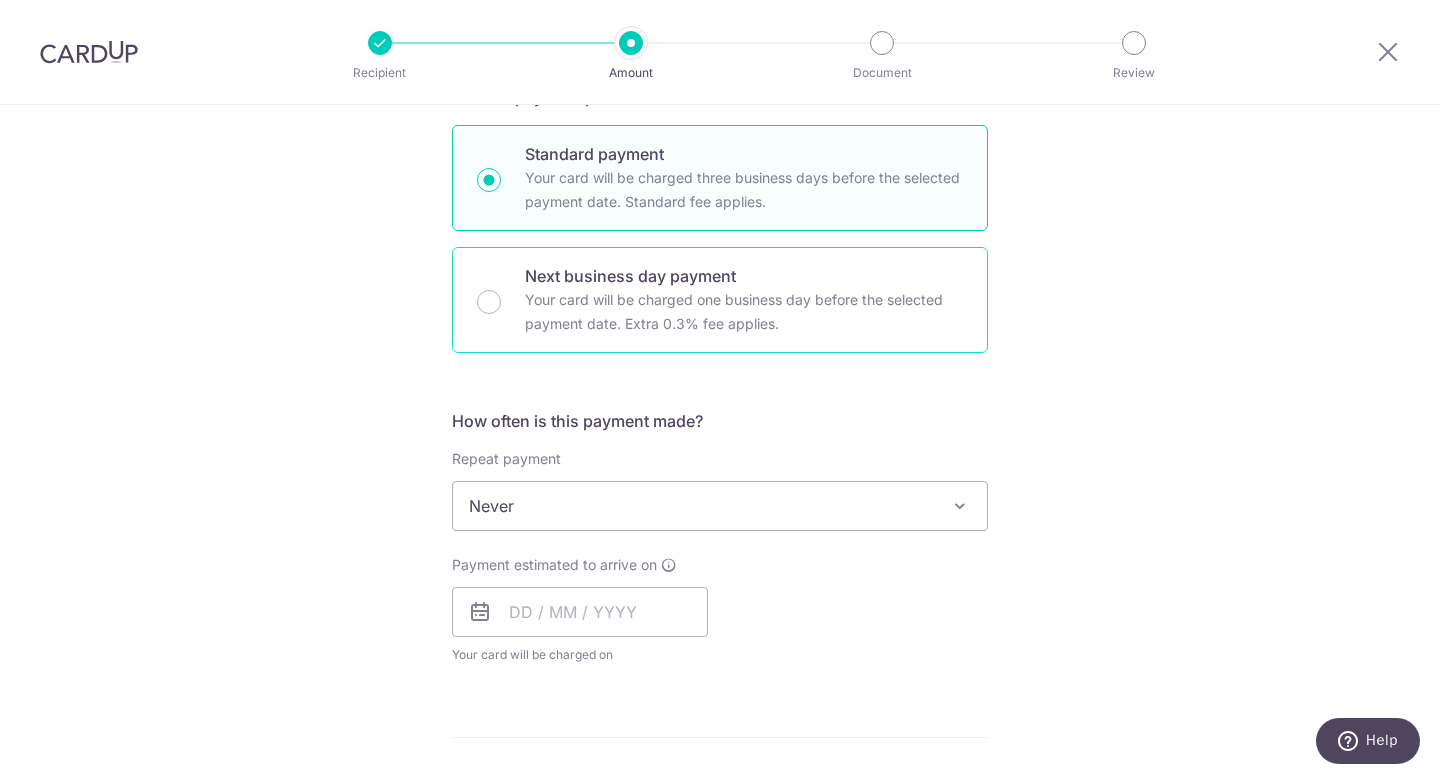 scroll, scrollTop: 485, scrollLeft: 0, axis: vertical 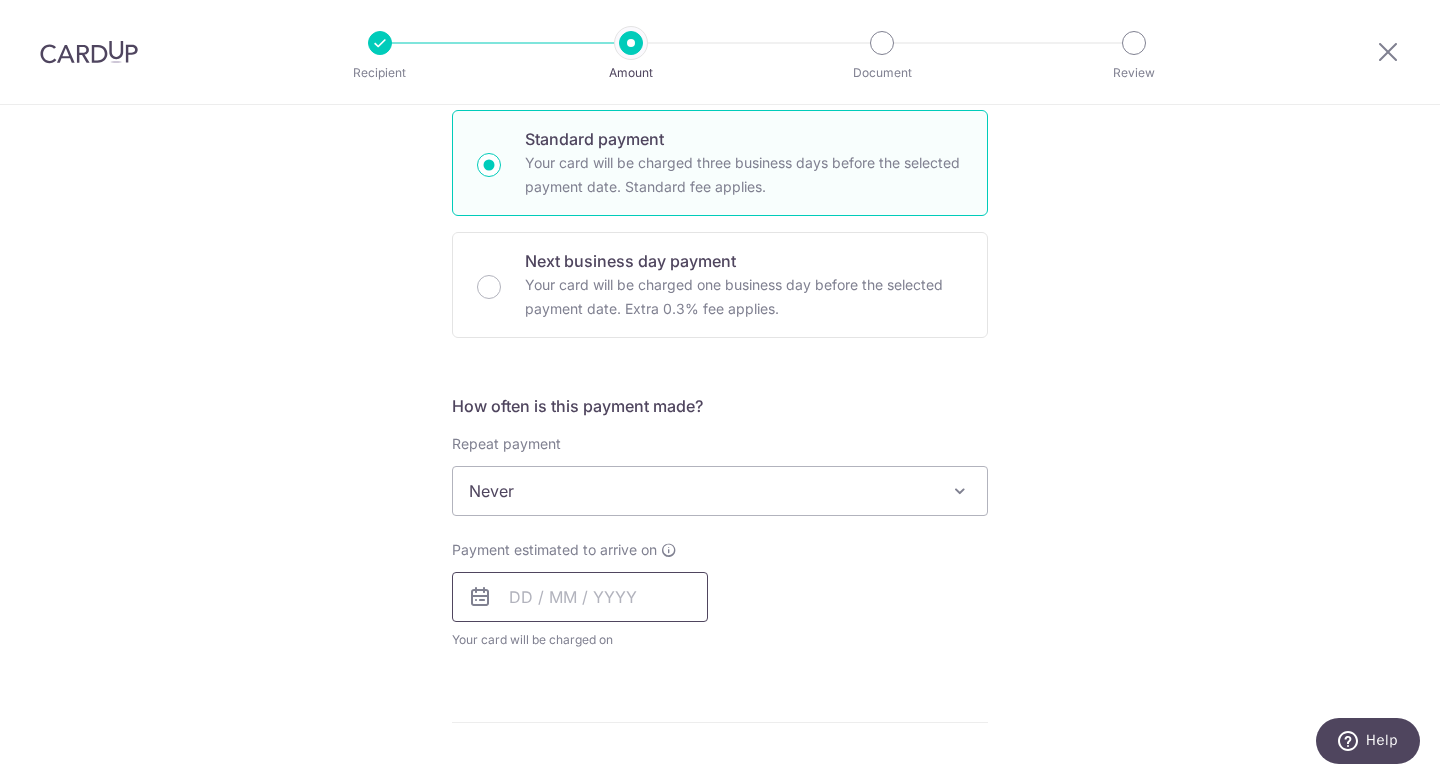 click at bounding box center [580, 597] 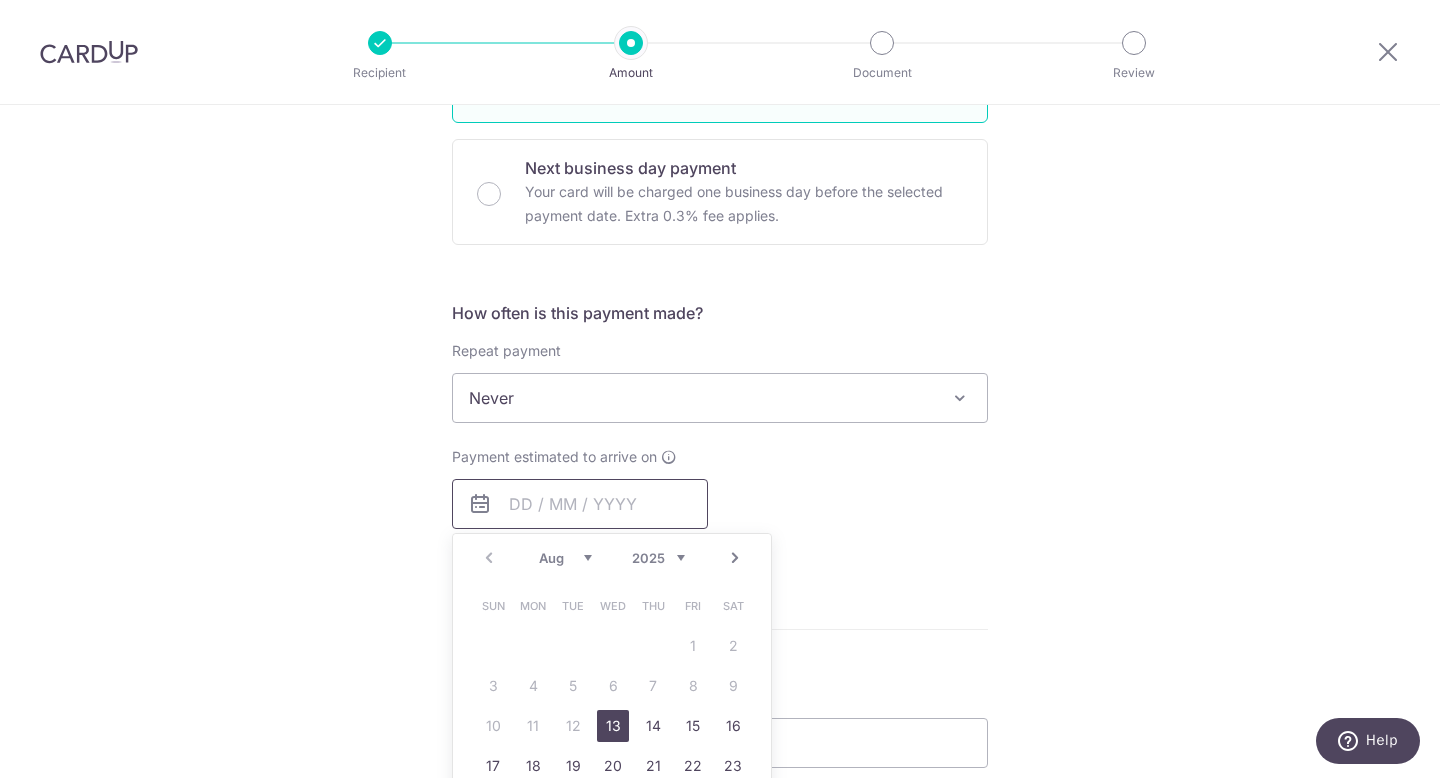 scroll, scrollTop: 585, scrollLeft: 0, axis: vertical 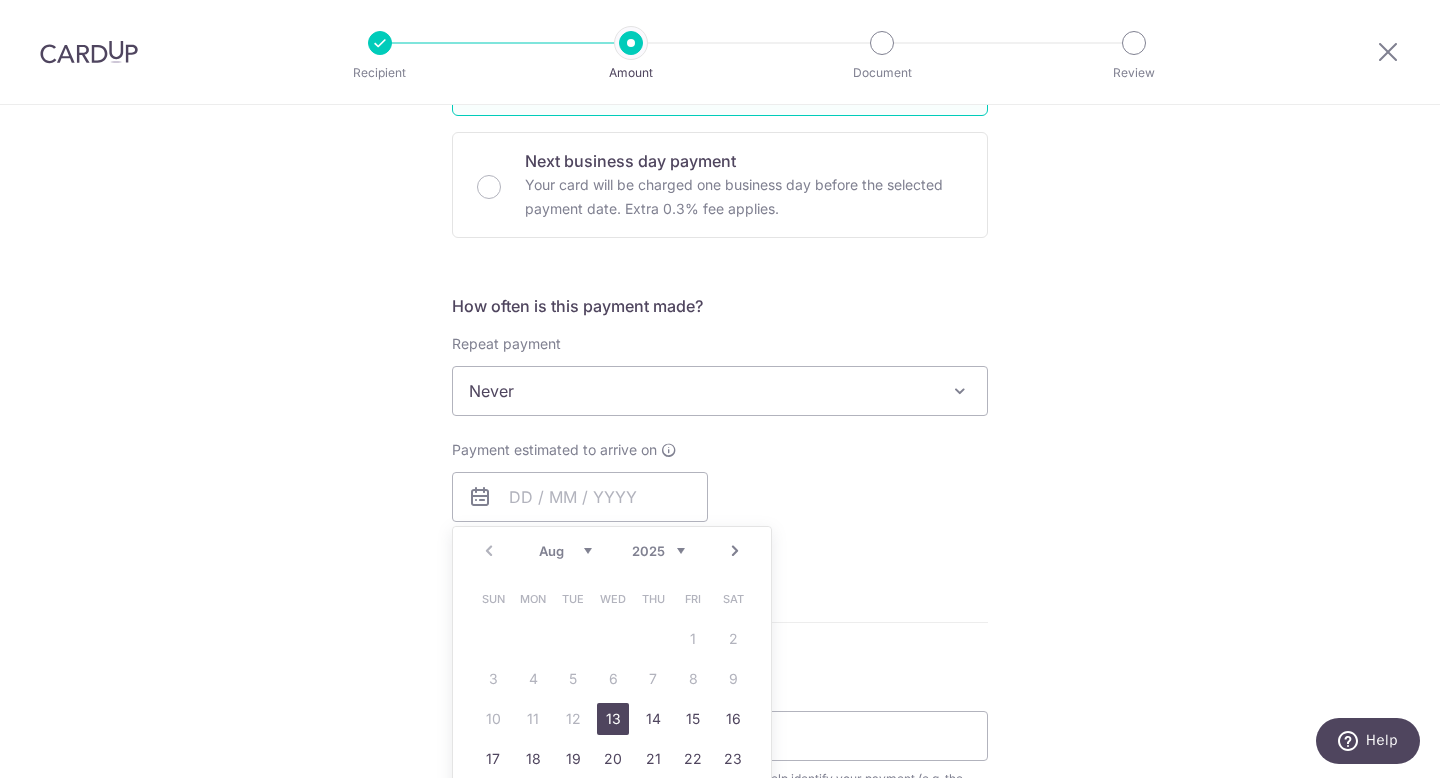 click on "13" at bounding box center [613, 719] 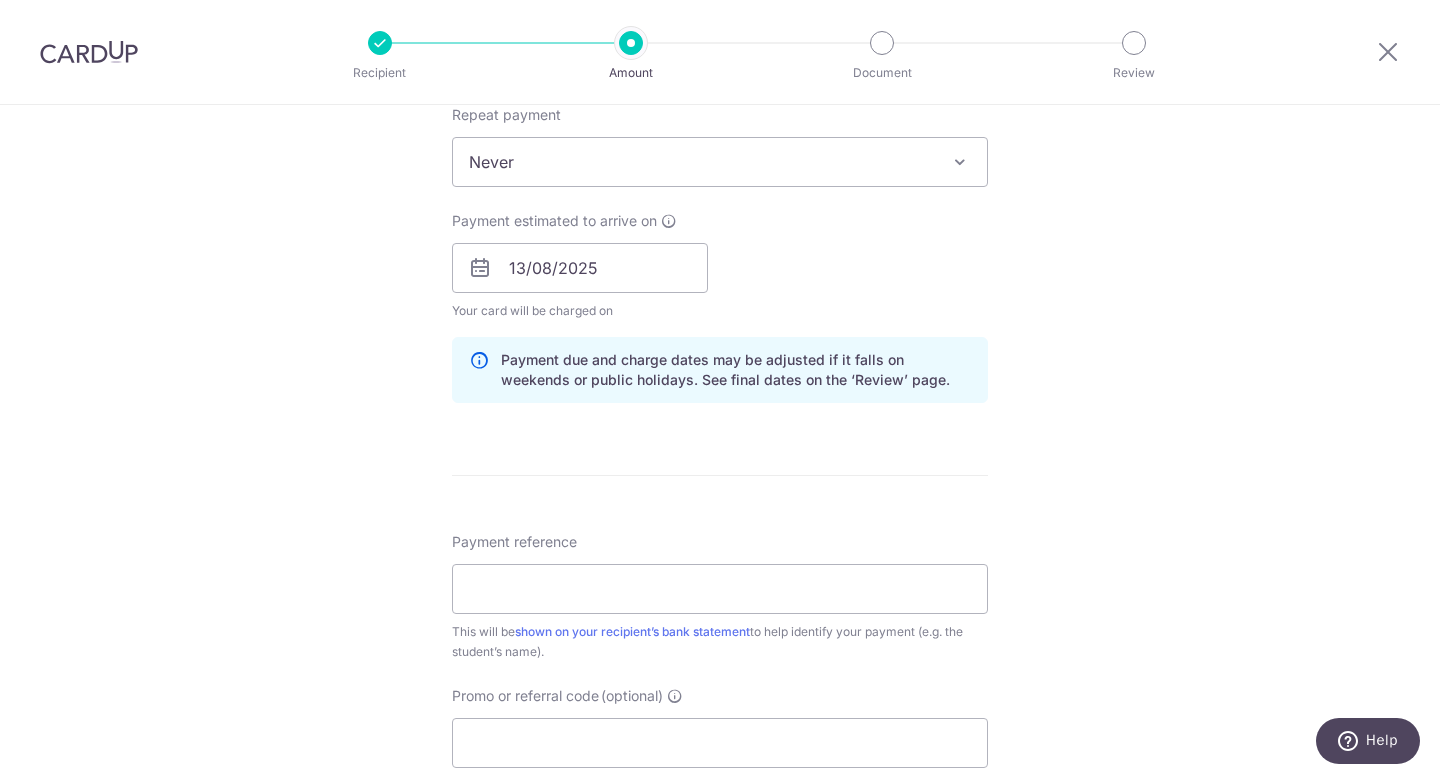 scroll, scrollTop: 903, scrollLeft: 0, axis: vertical 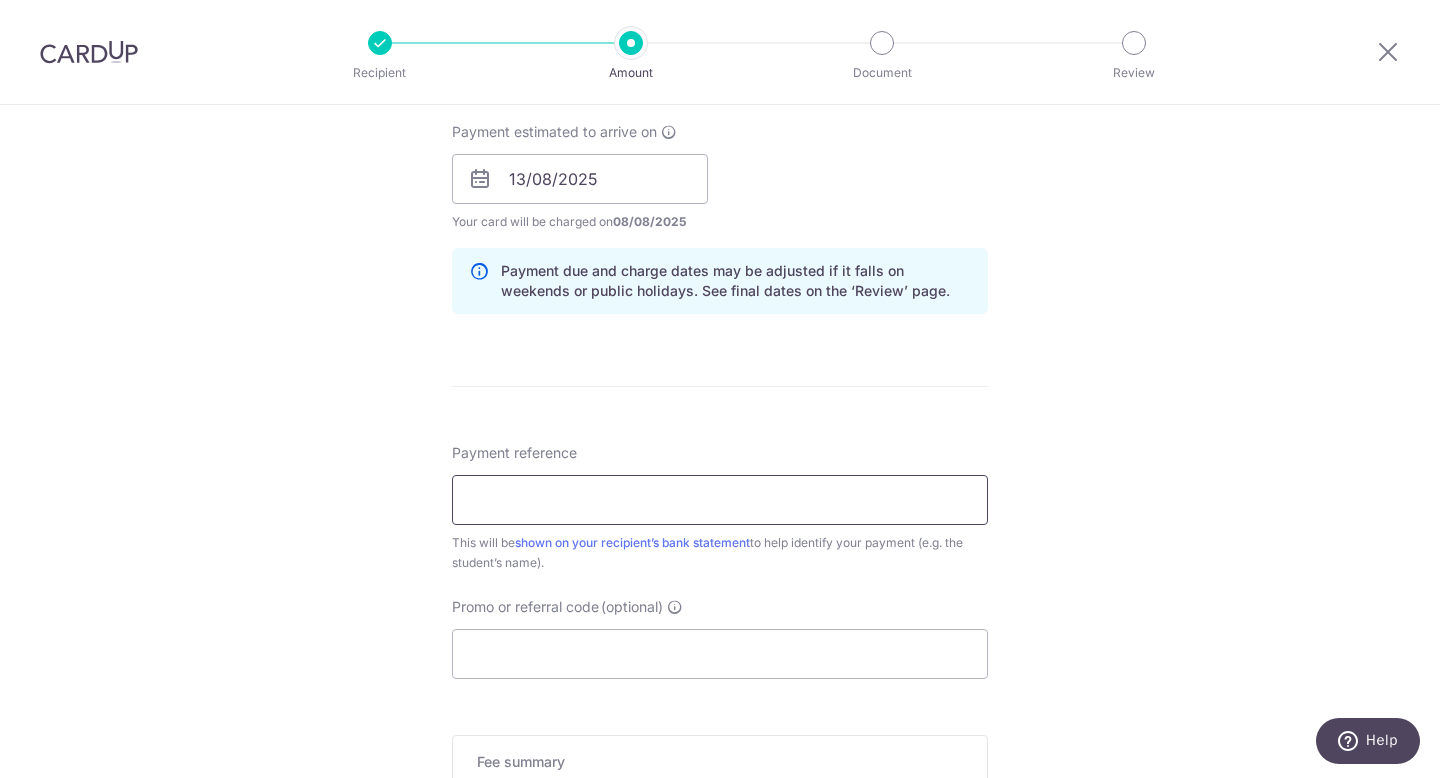 click on "Payment reference" at bounding box center [720, 500] 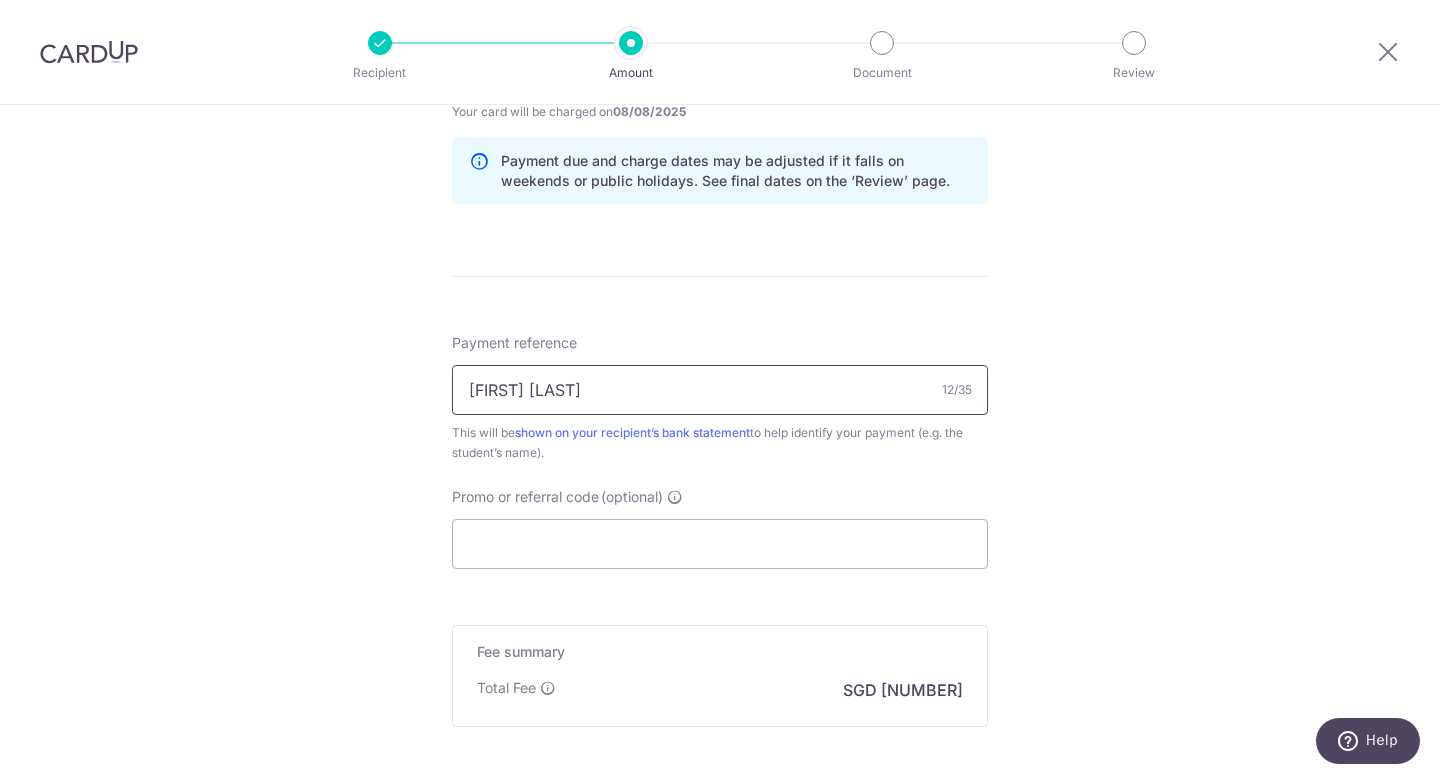scroll, scrollTop: 1038, scrollLeft: 0, axis: vertical 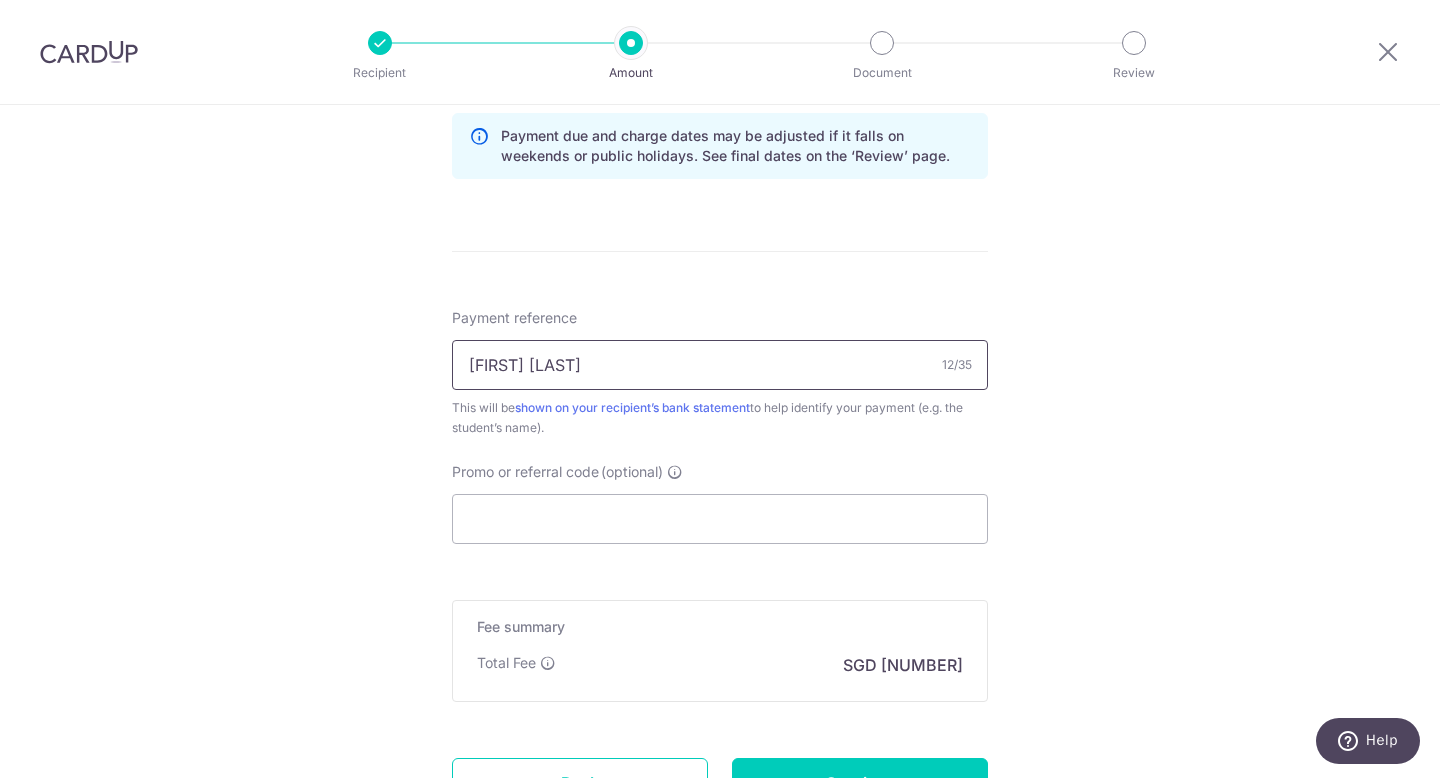 type on "[FIRST] [LAST]" 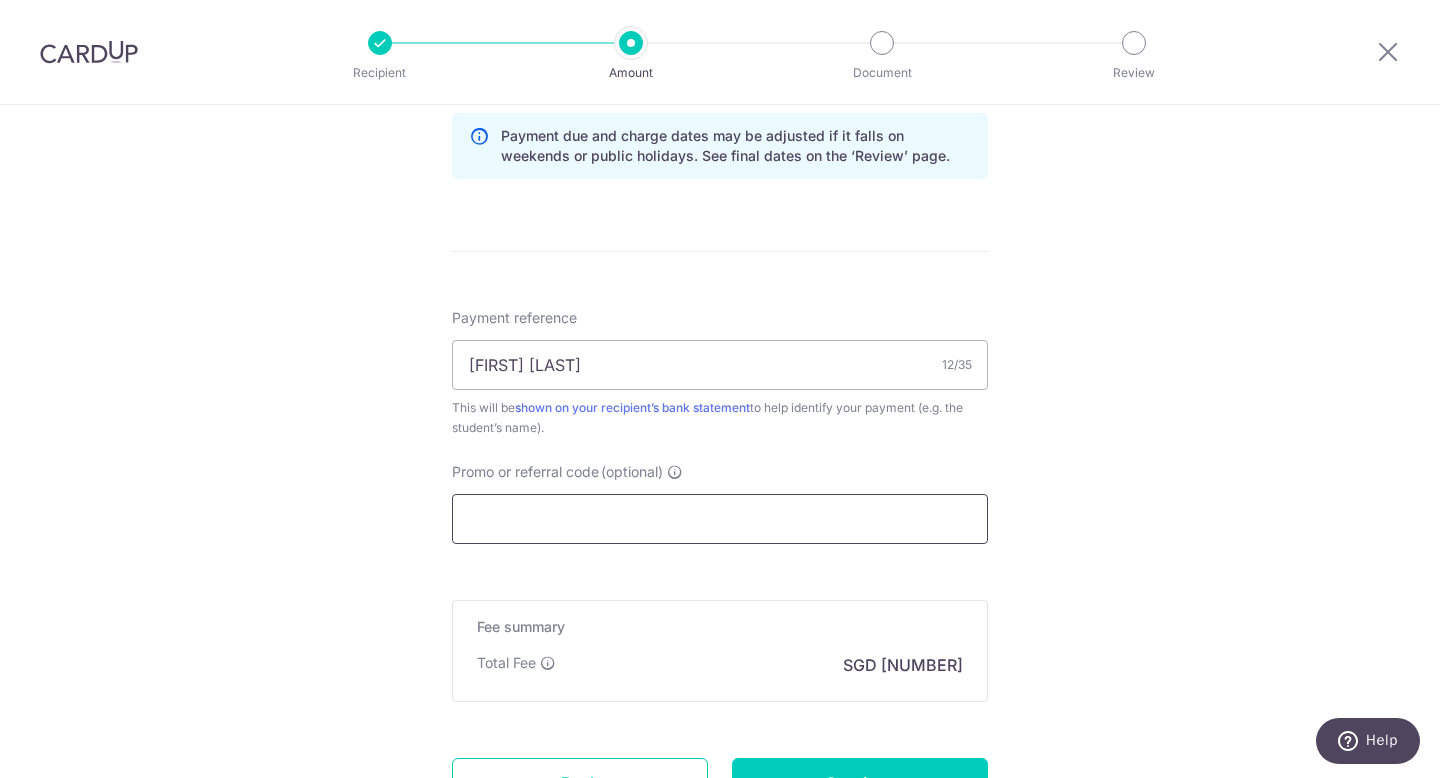 click on "Promo or referral code
(optional)" at bounding box center [720, 519] 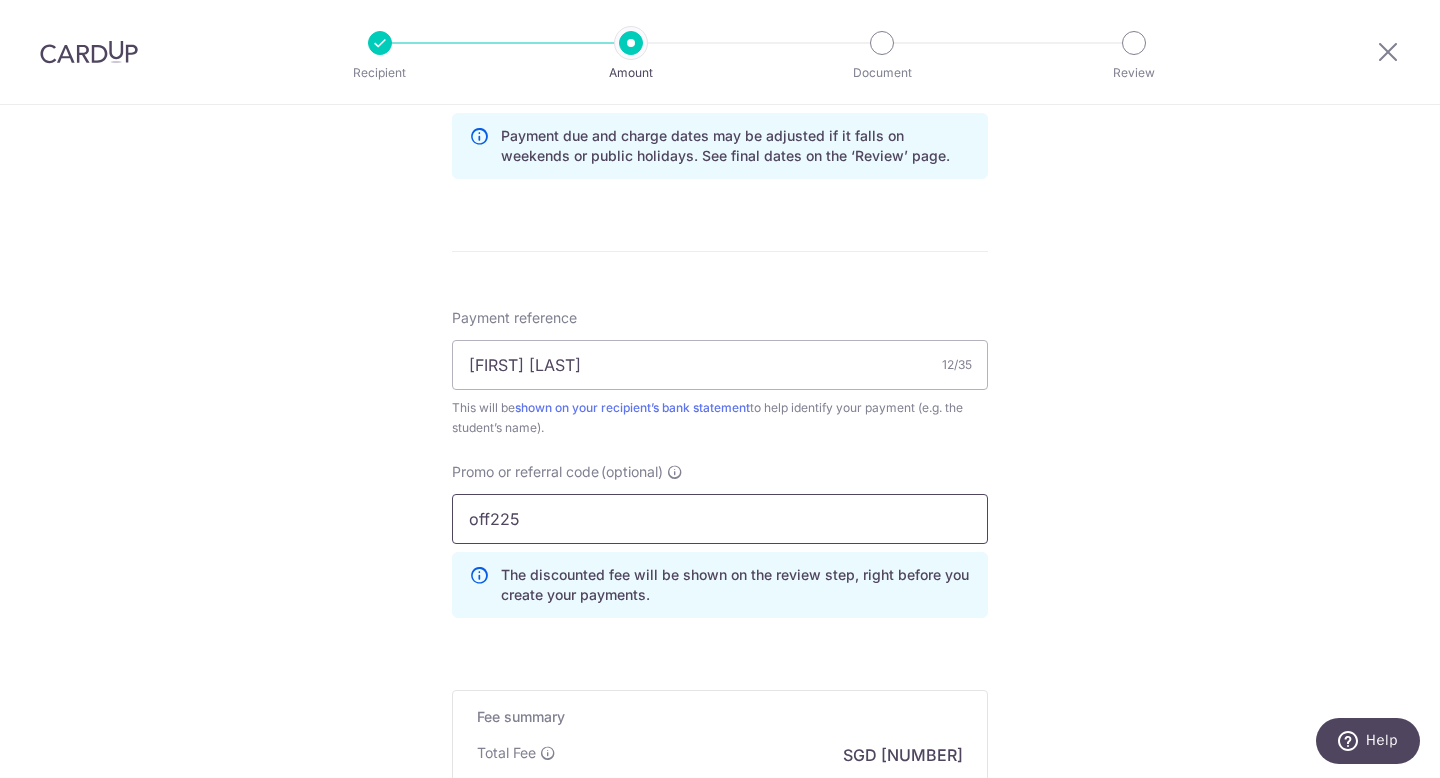 scroll, scrollTop: 1308, scrollLeft: 0, axis: vertical 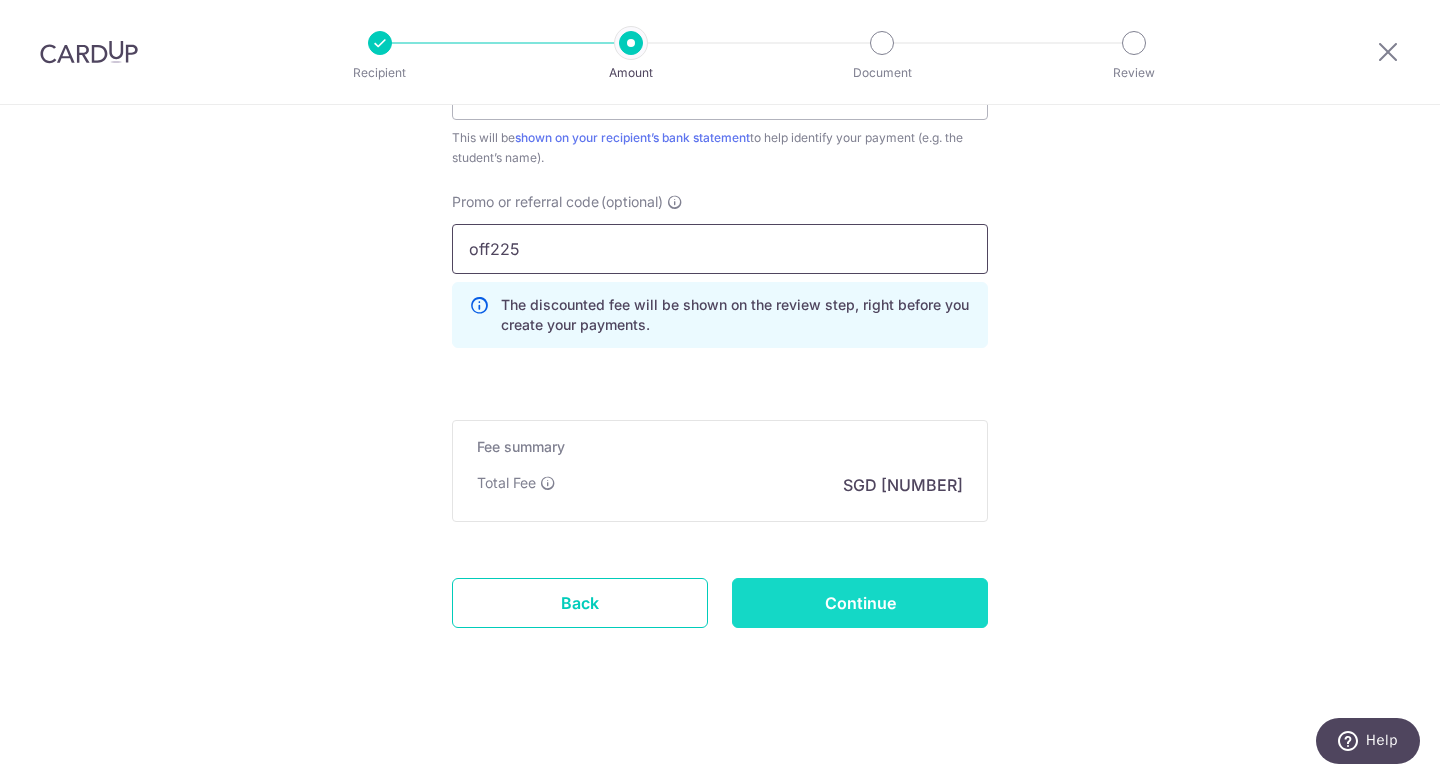 type on "off225" 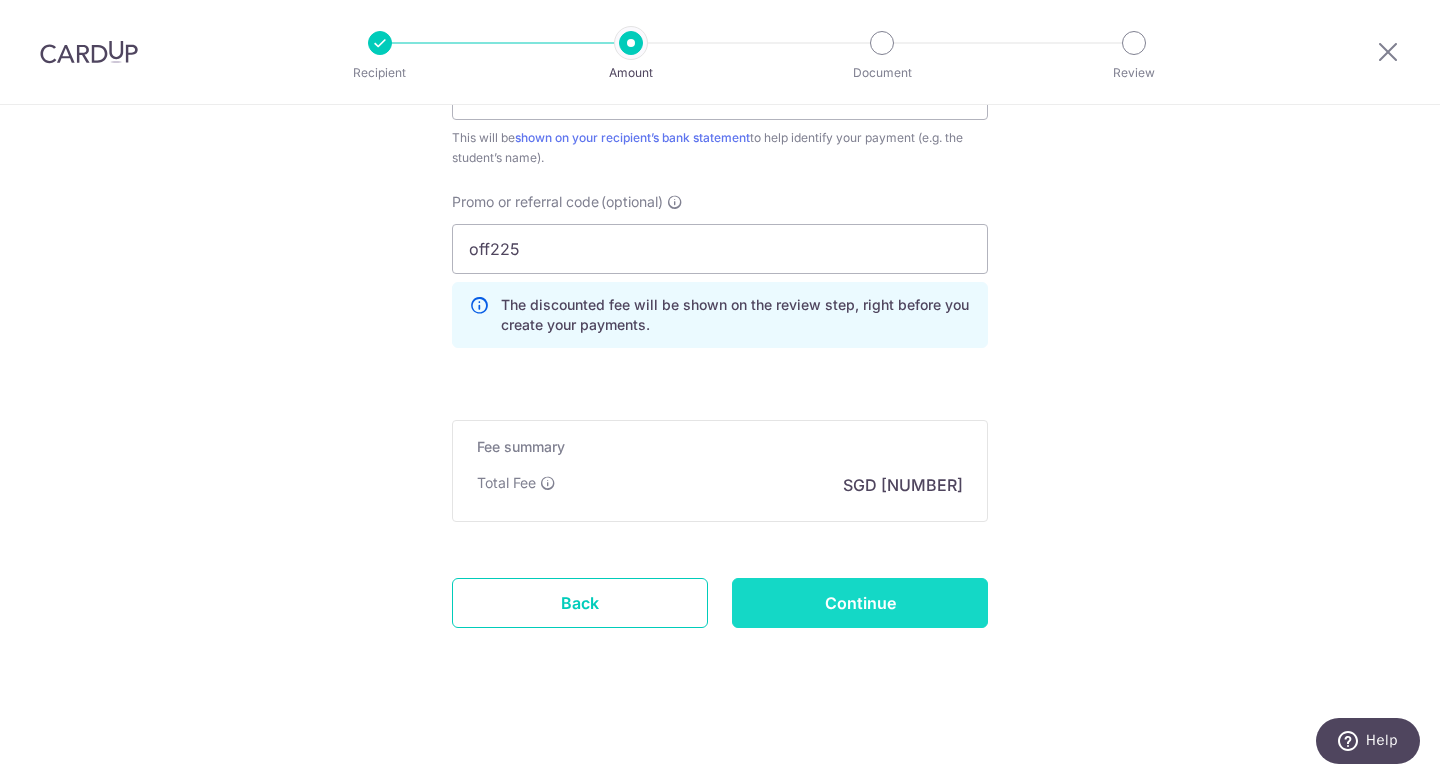 click on "Continue" at bounding box center (860, 603) 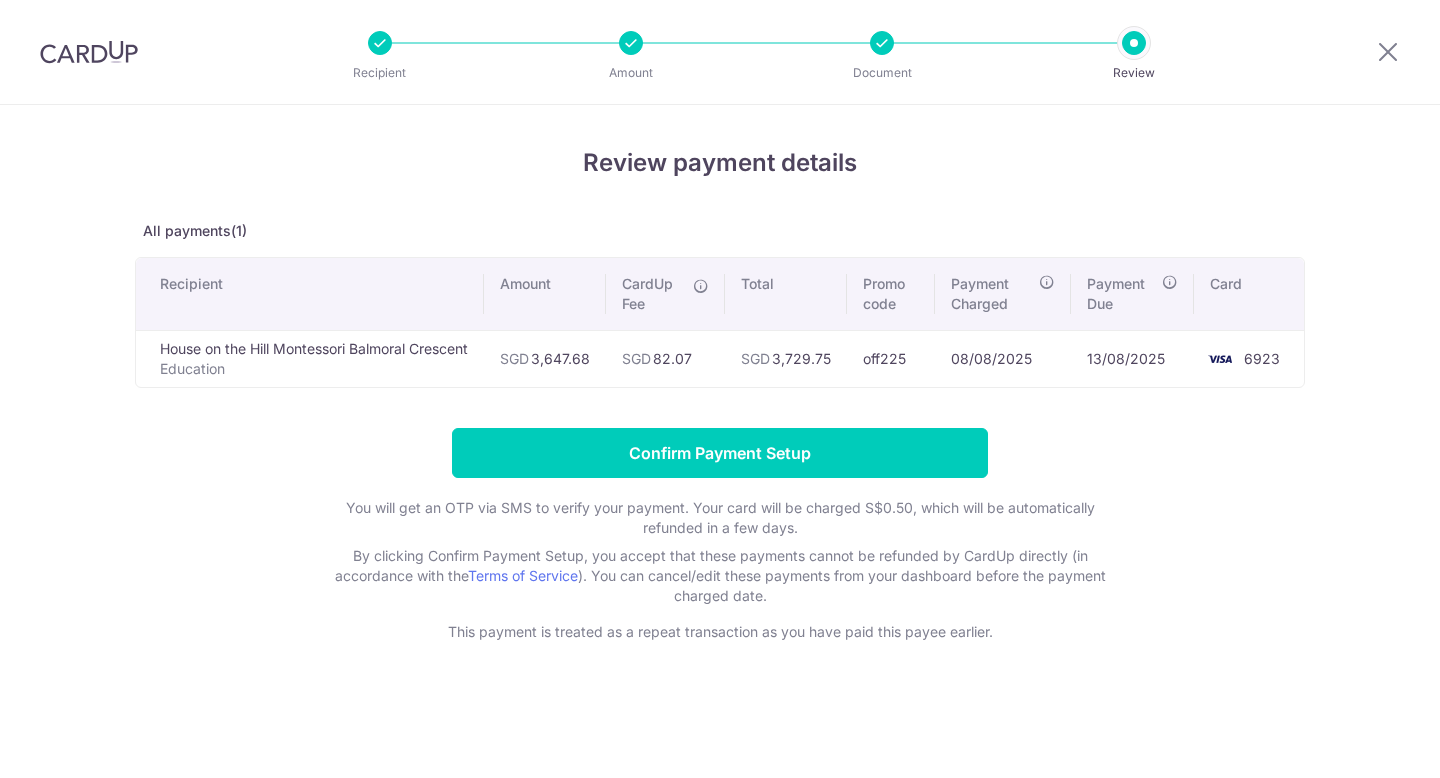 scroll, scrollTop: 0, scrollLeft: 0, axis: both 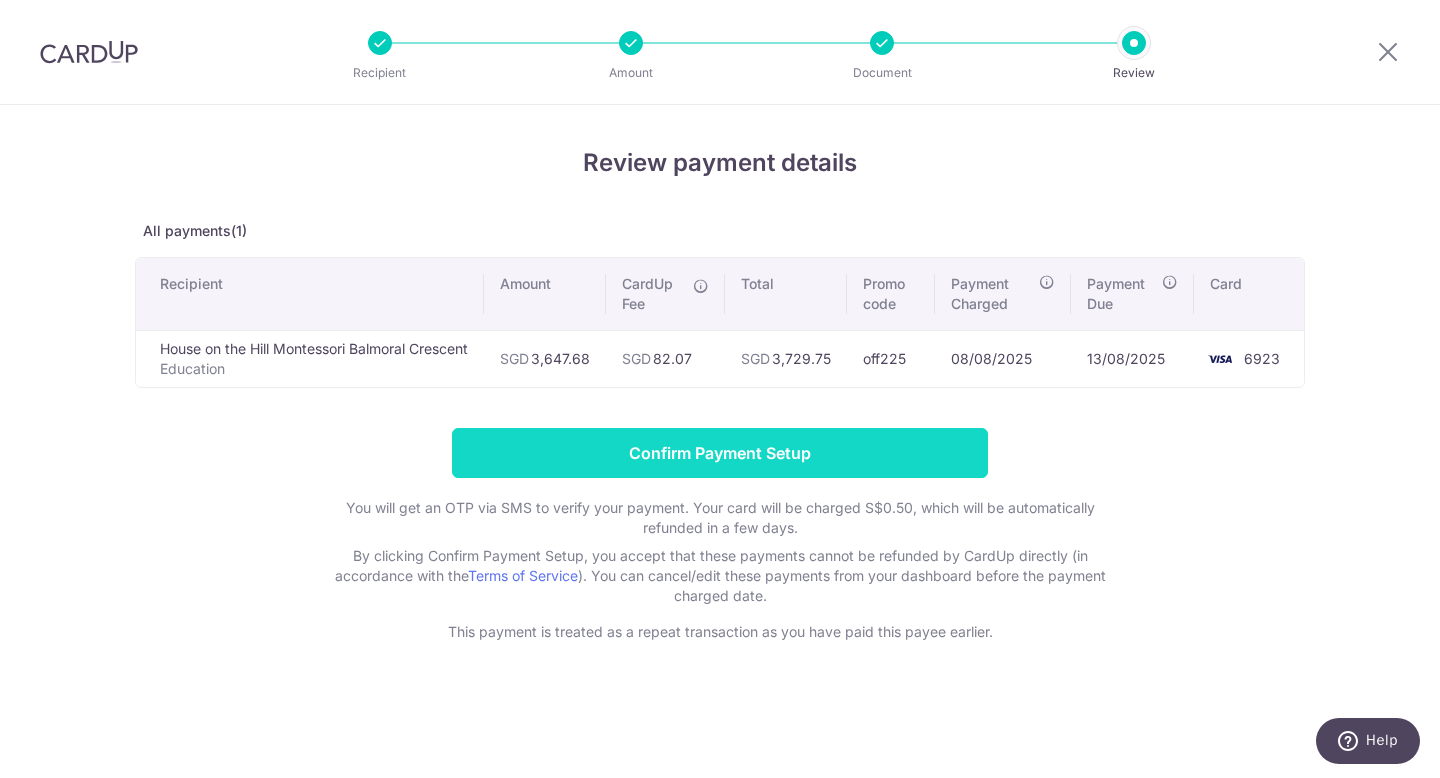 click on "Confirm Payment Setup" at bounding box center (720, 453) 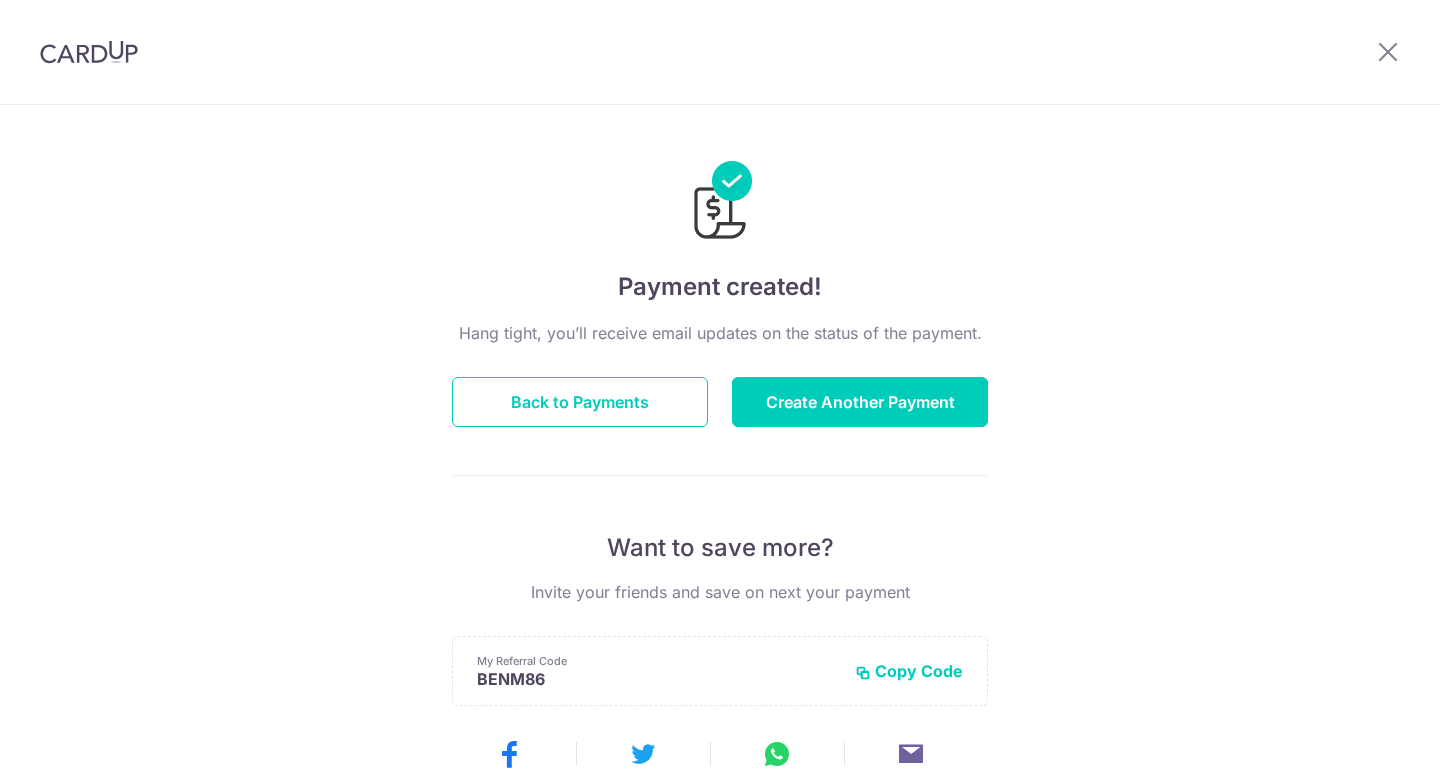scroll, scrollTop: 0, scrollLeft: 0, axis: both 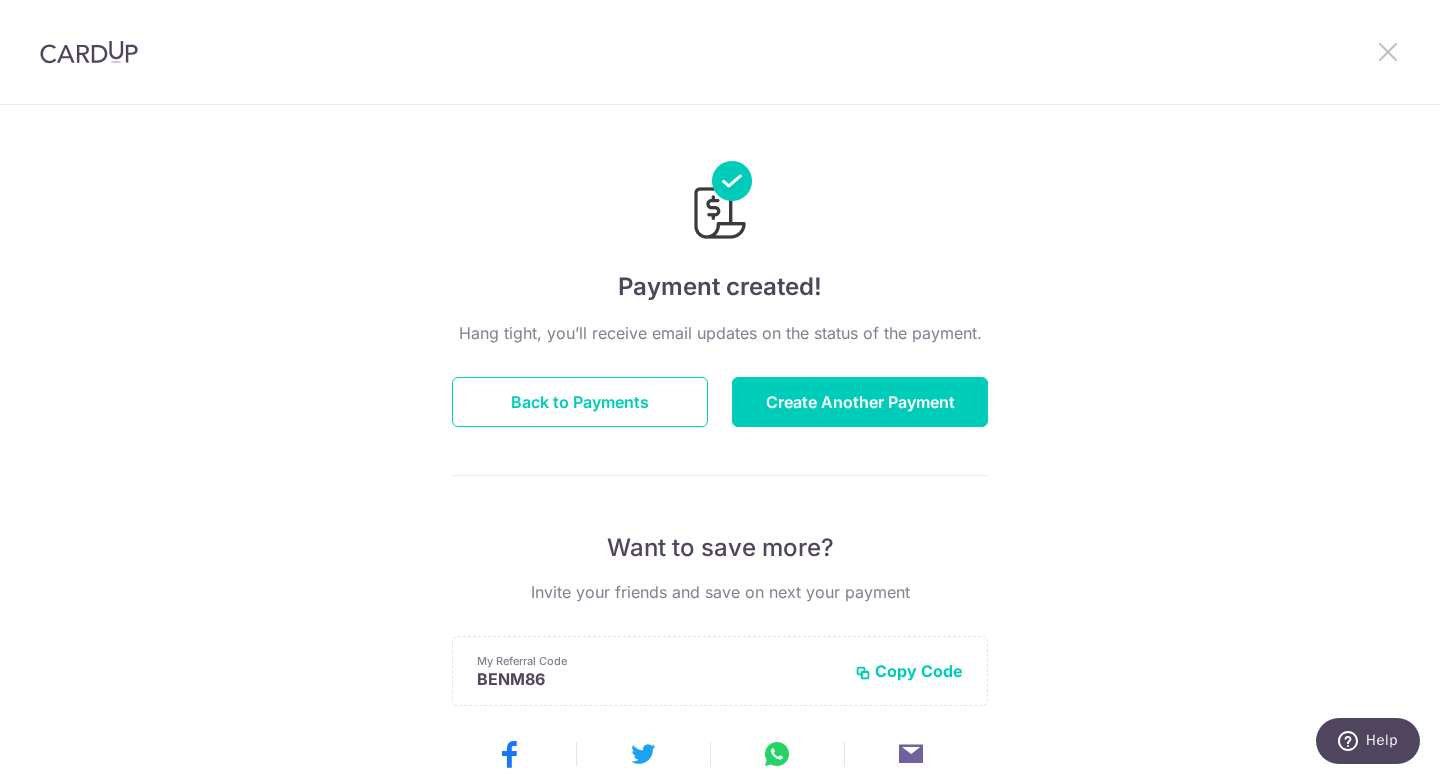 click at bounding box center [1388, 51] 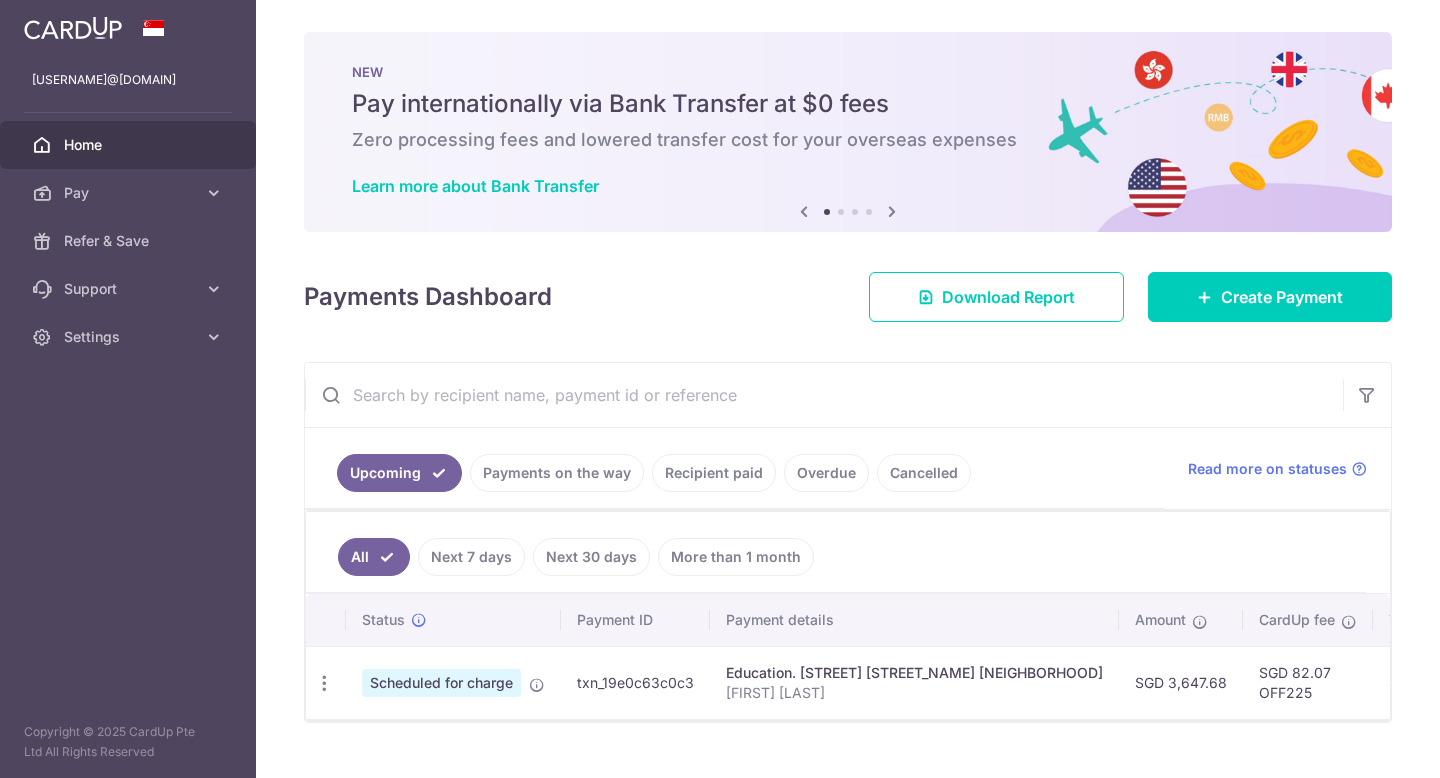 scroll, scrollTop: 0, scrollLeft: 0, axis: both 